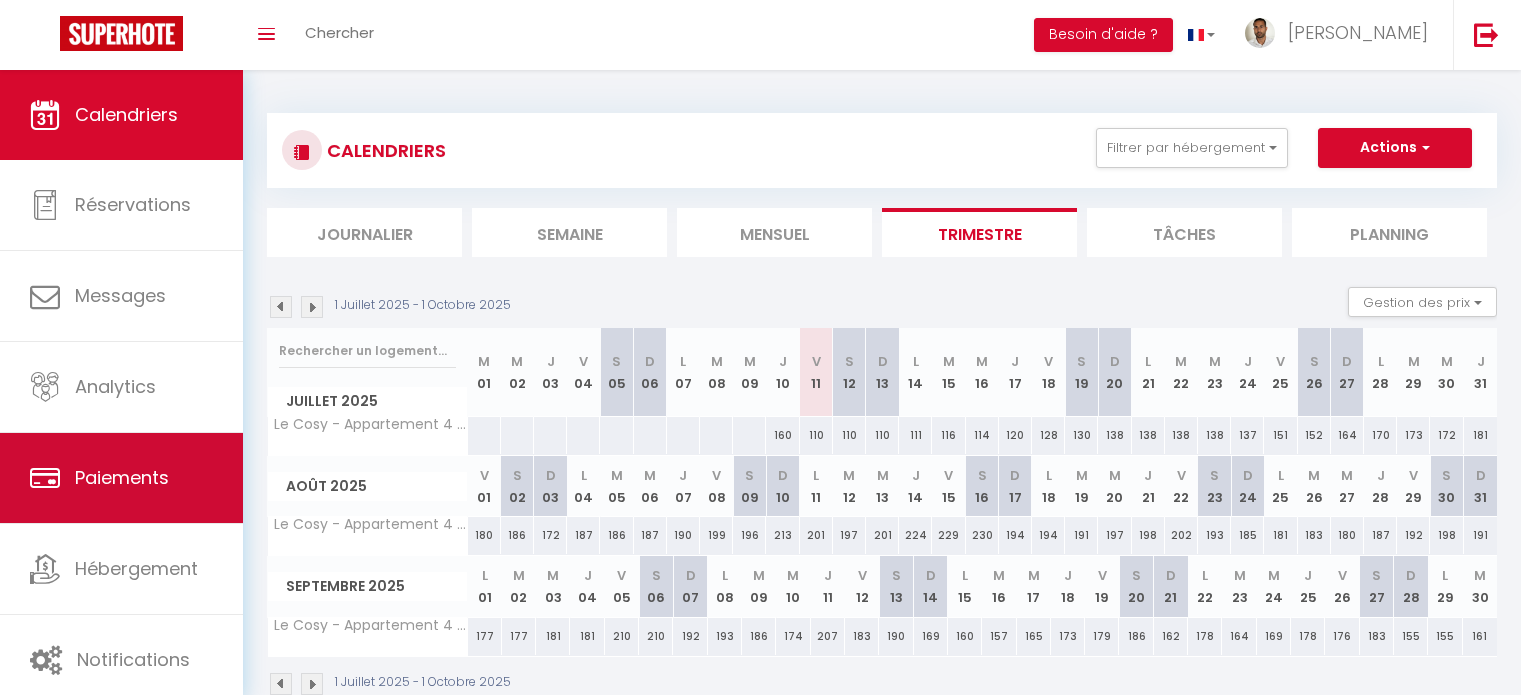 scroll, scrollTop: 0, scrollLeft: 0, axis: both 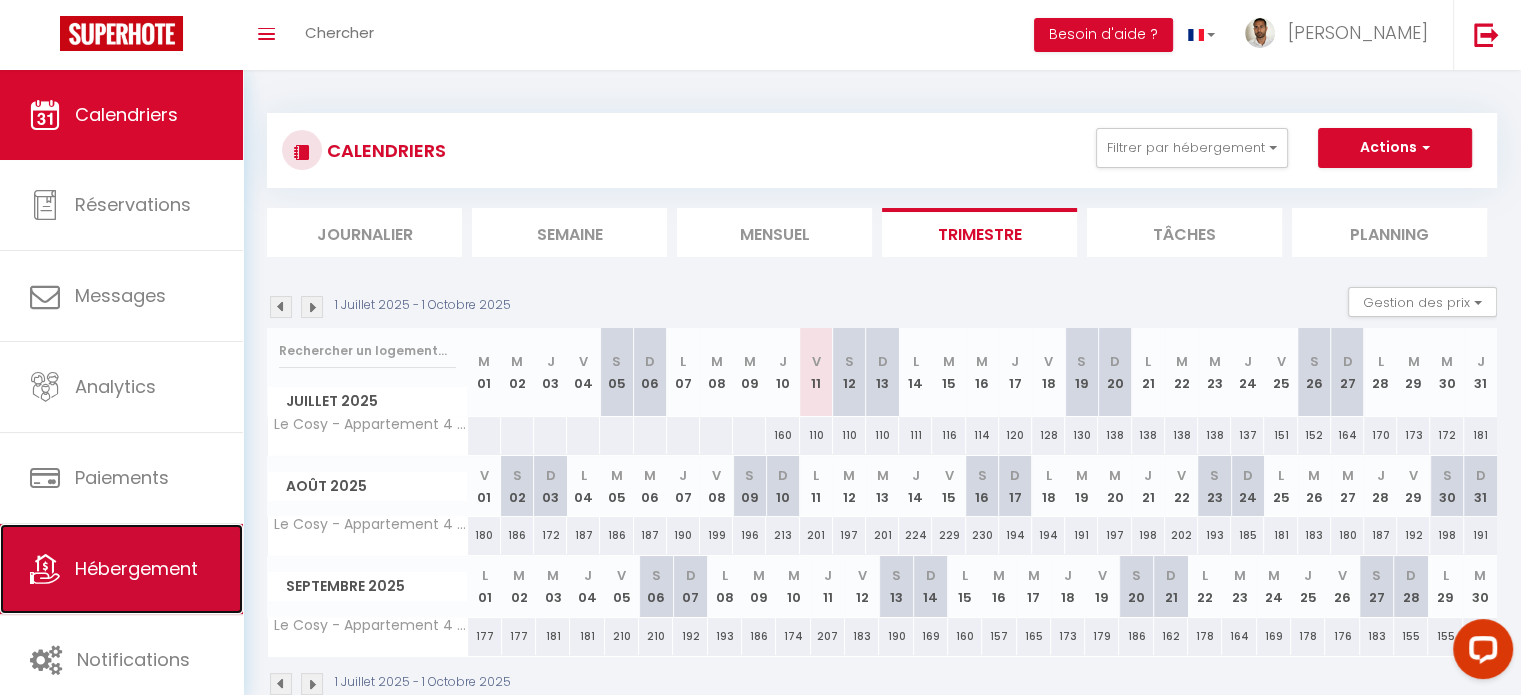 click on "Hébergement" at bounding box center [121, 569] 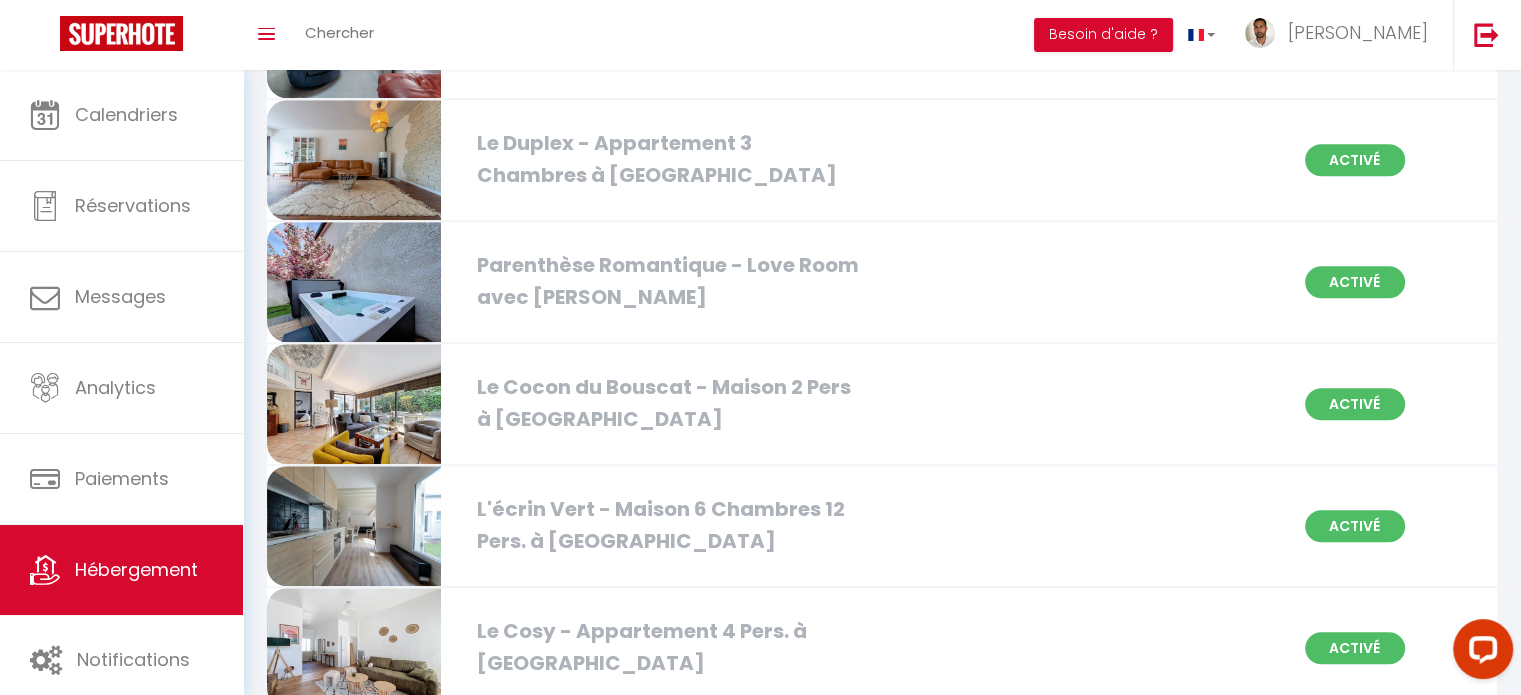 scroll, scrollTop: 1313, scrollLeft: 0, axis: vertical 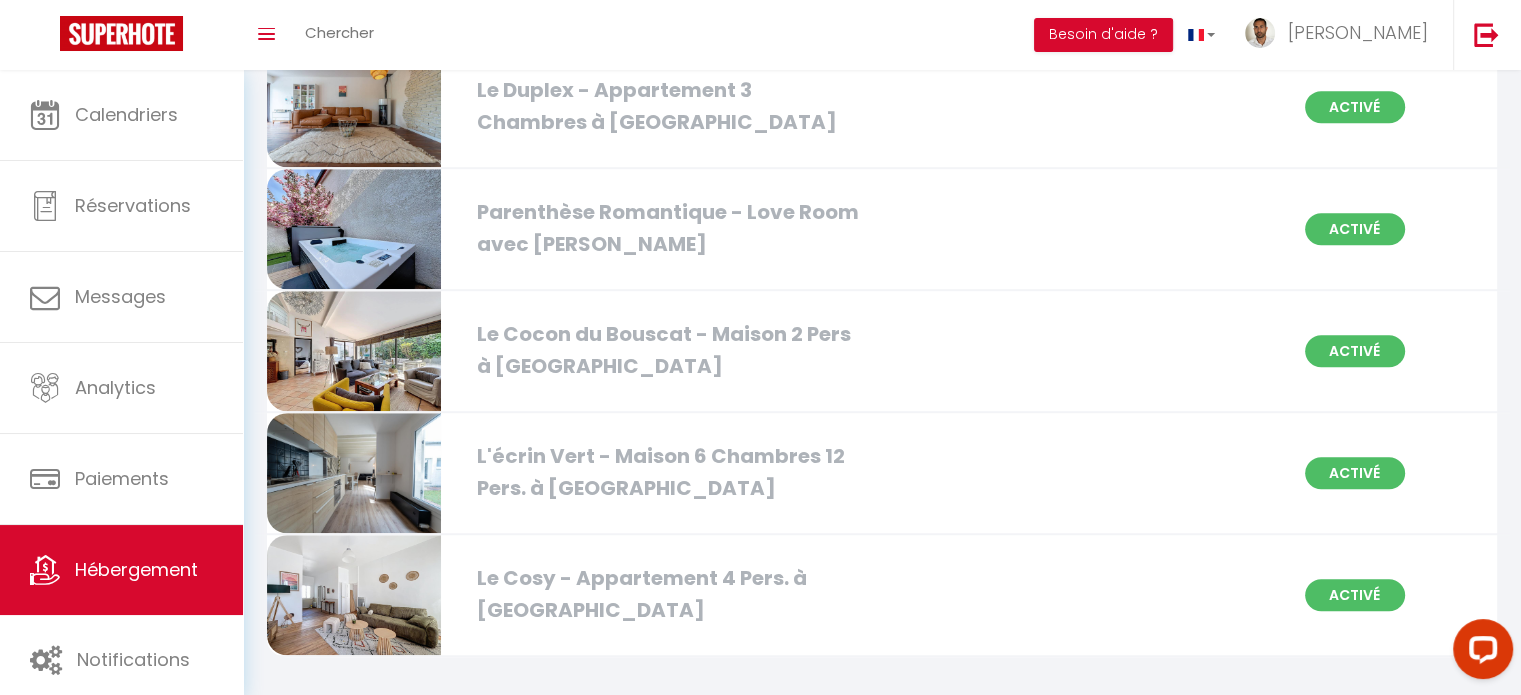 click on "Le Cosy - Appartement 4 Pers. à [GEOGRAPHIC_DATA]" at bounding box center [663, 594] 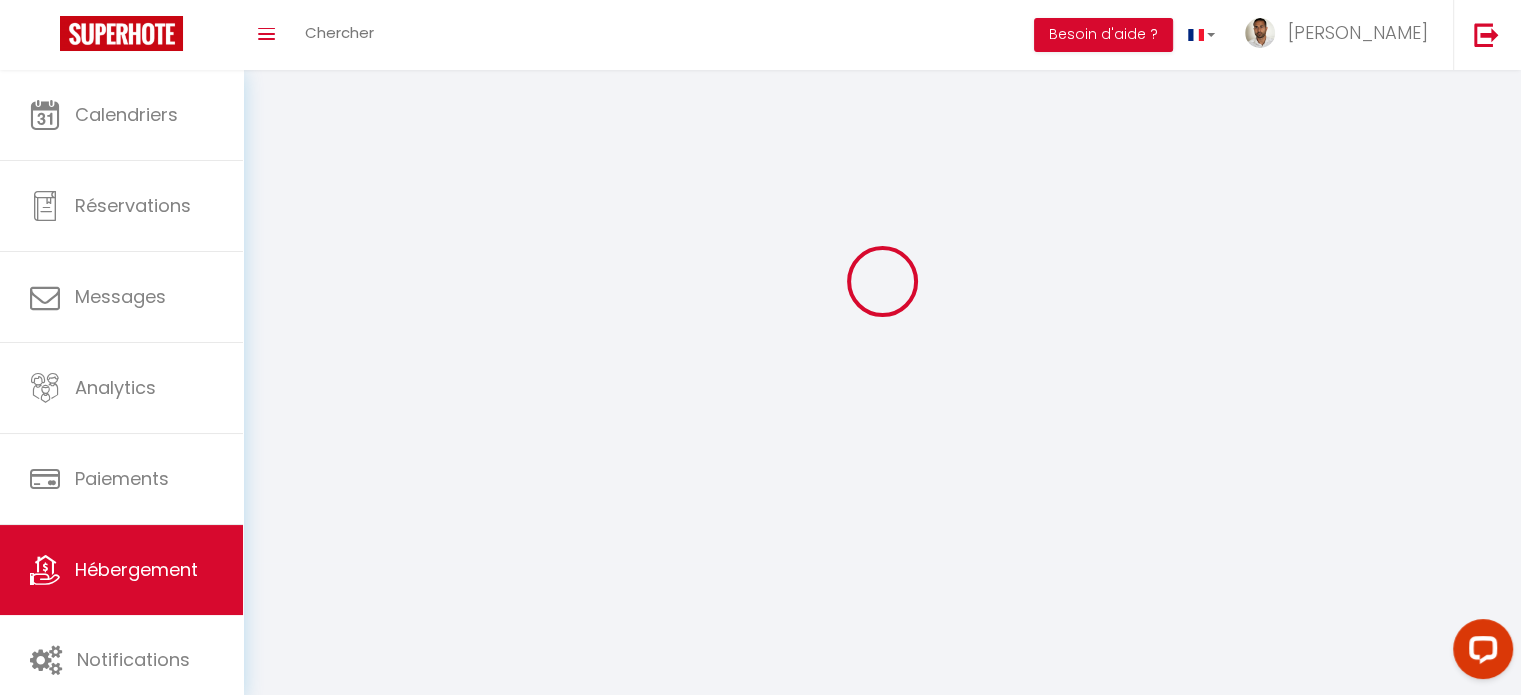 select 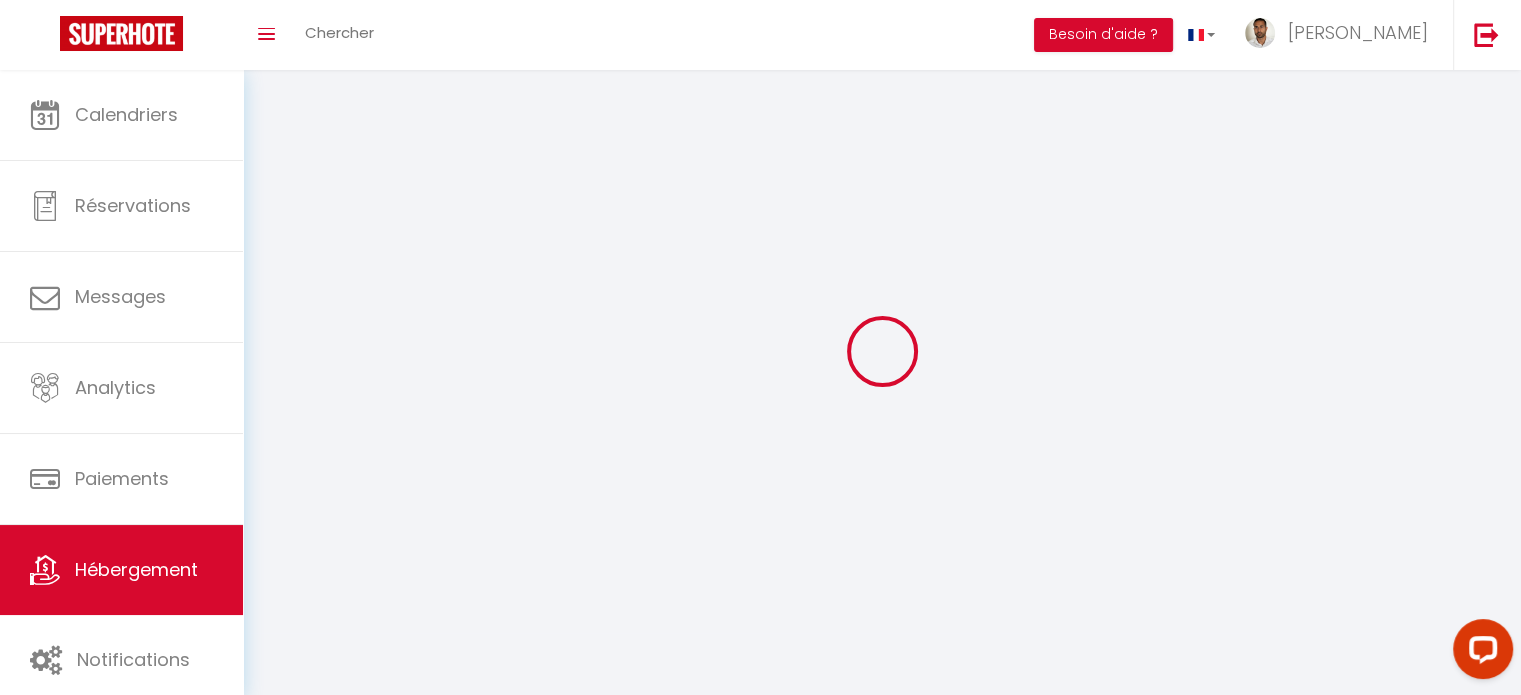 select 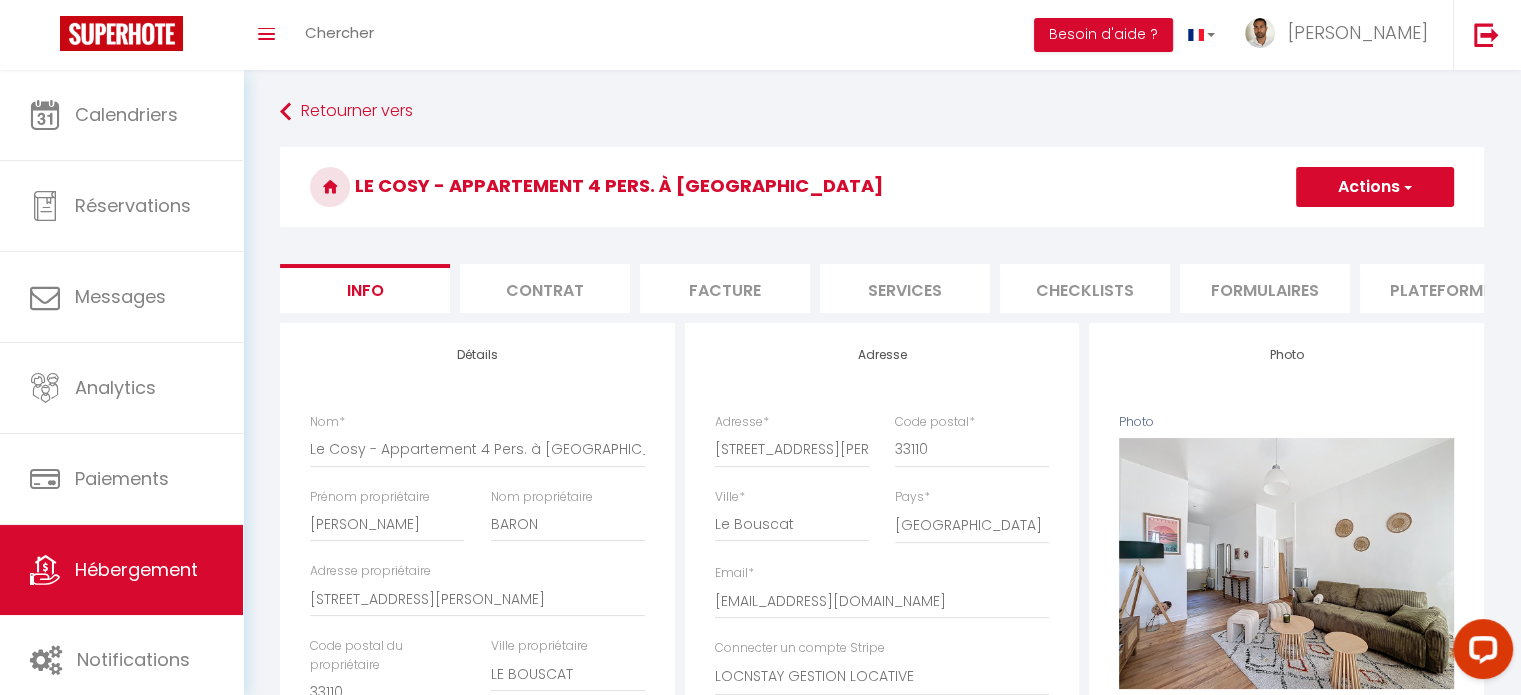 checkbox on "false" 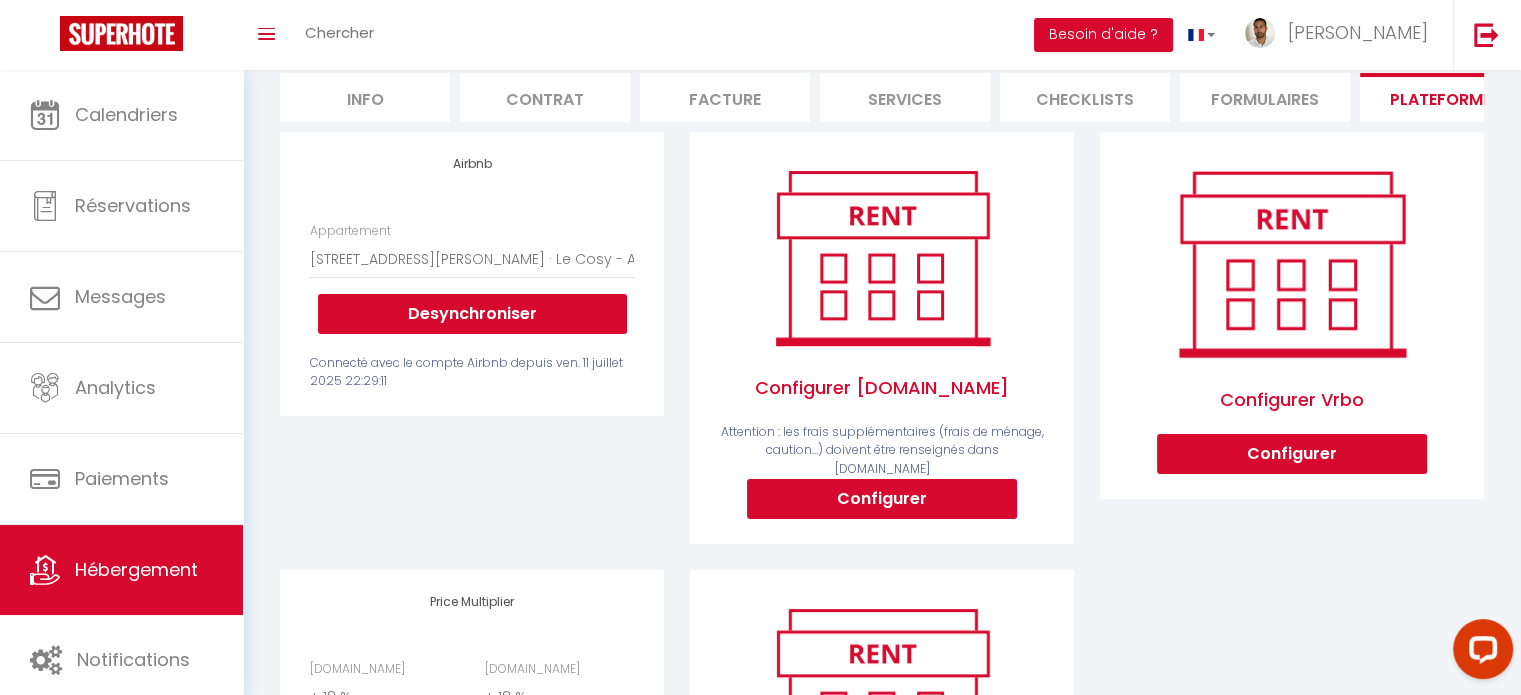 scroll, scrollTop: 252, scrollLeft: 0, axis: vertical 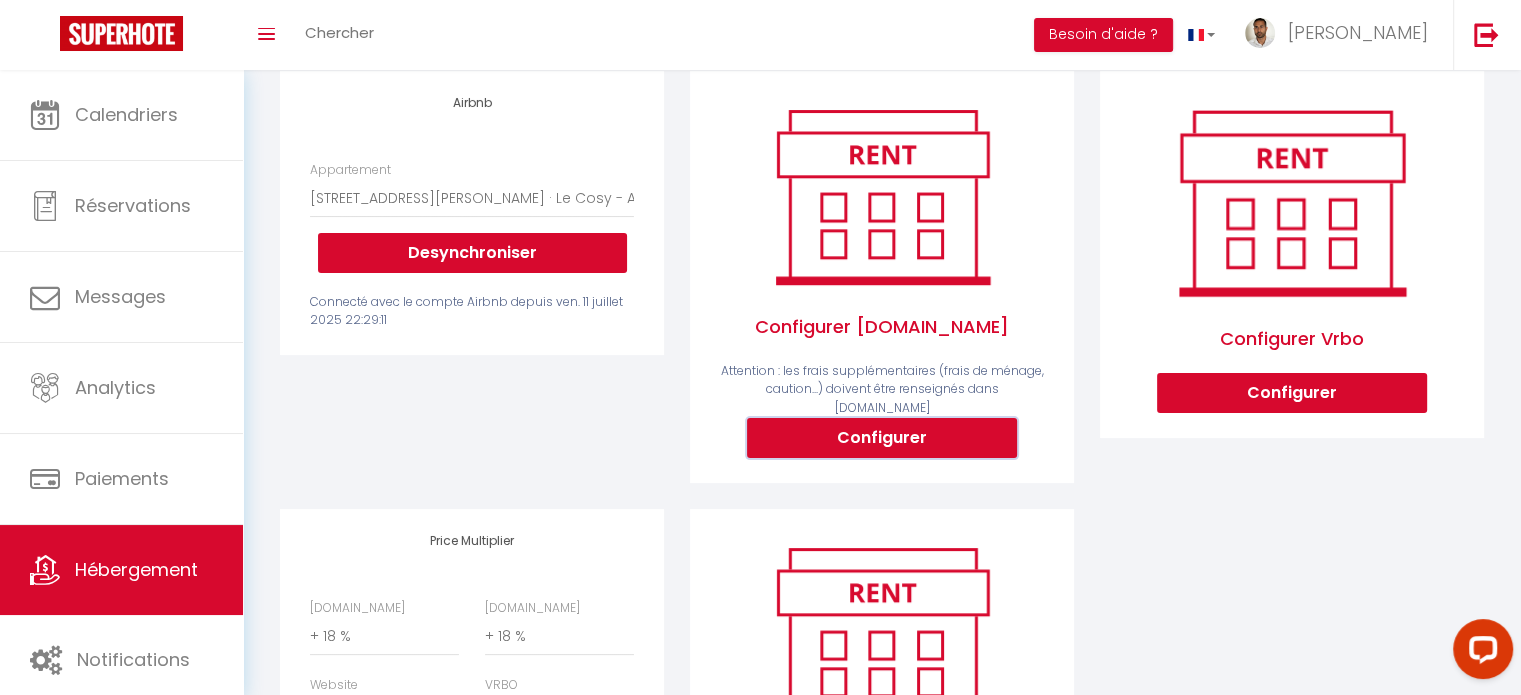 click on "Configurer" at bounding box center (882, 438) 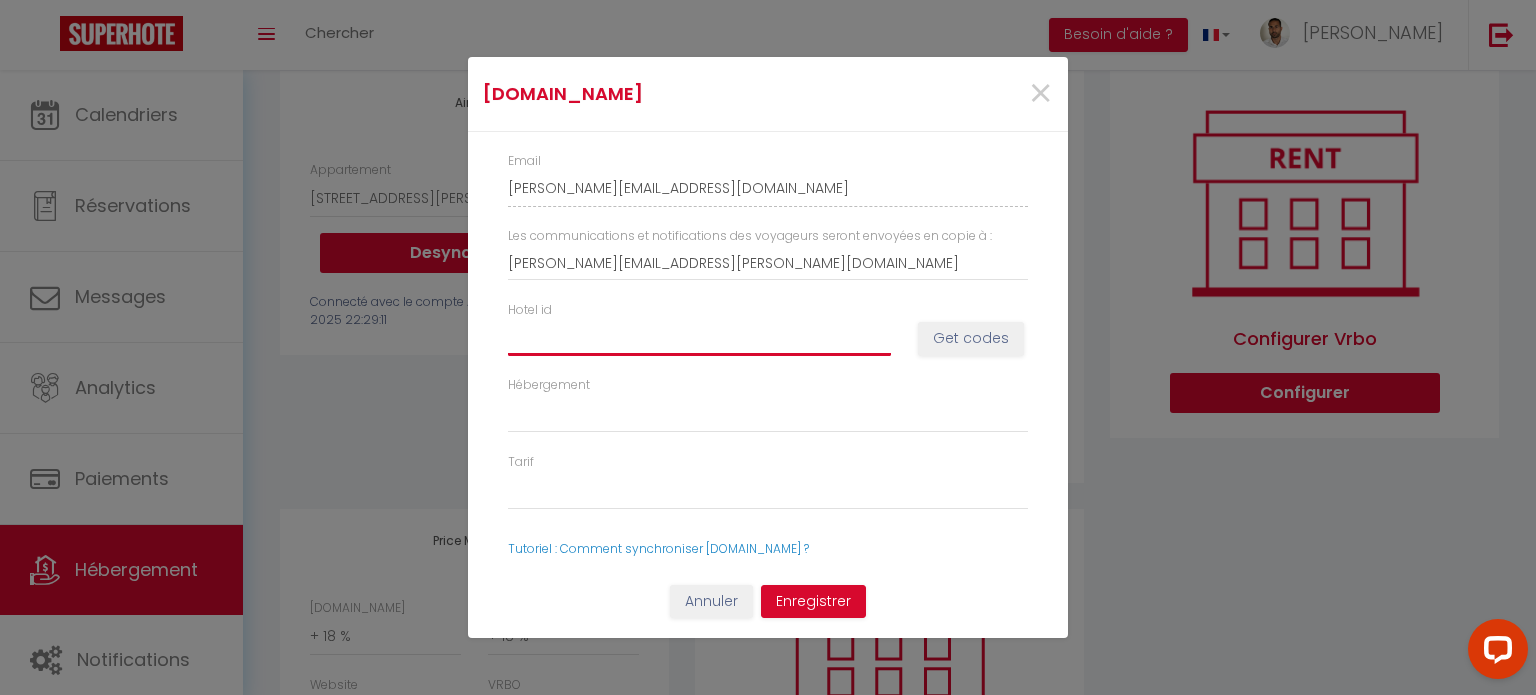 click on "Hotel id" at bounding box center (699, 338) 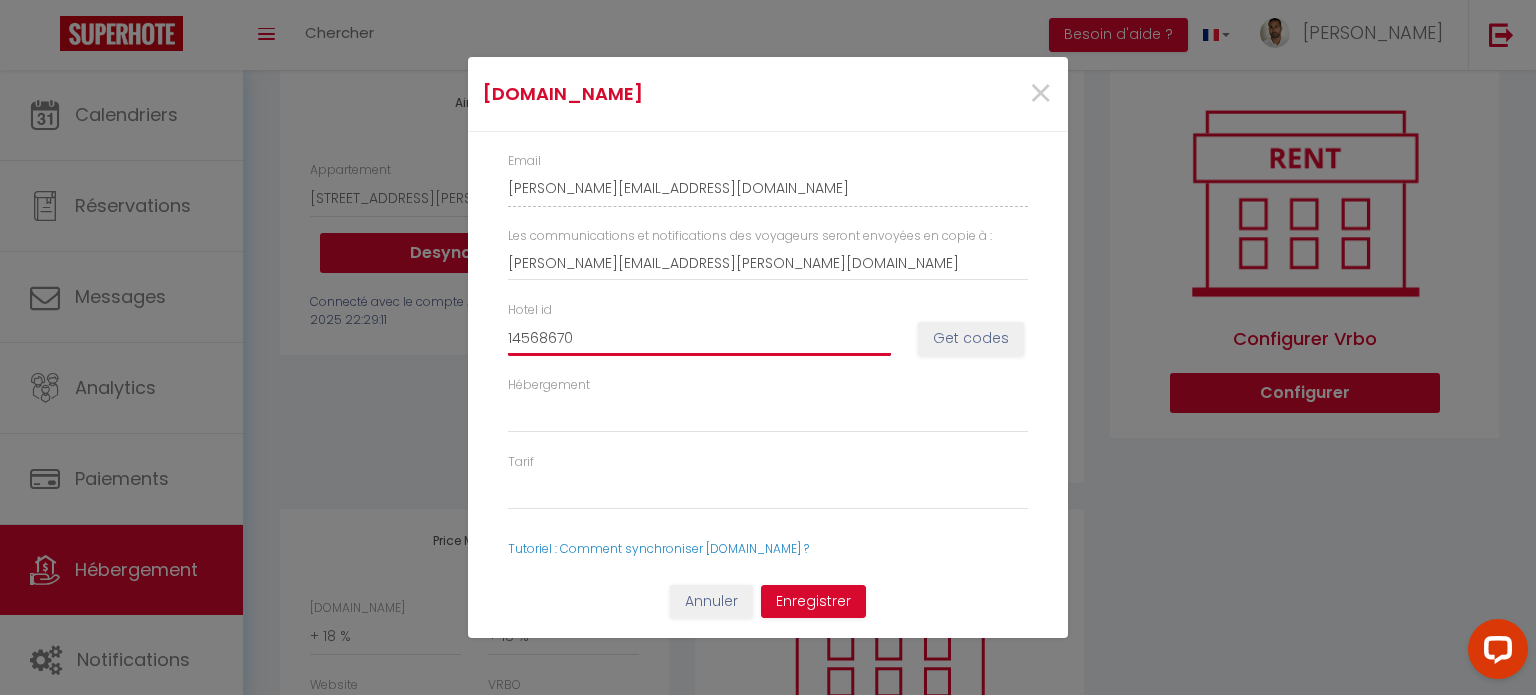 select 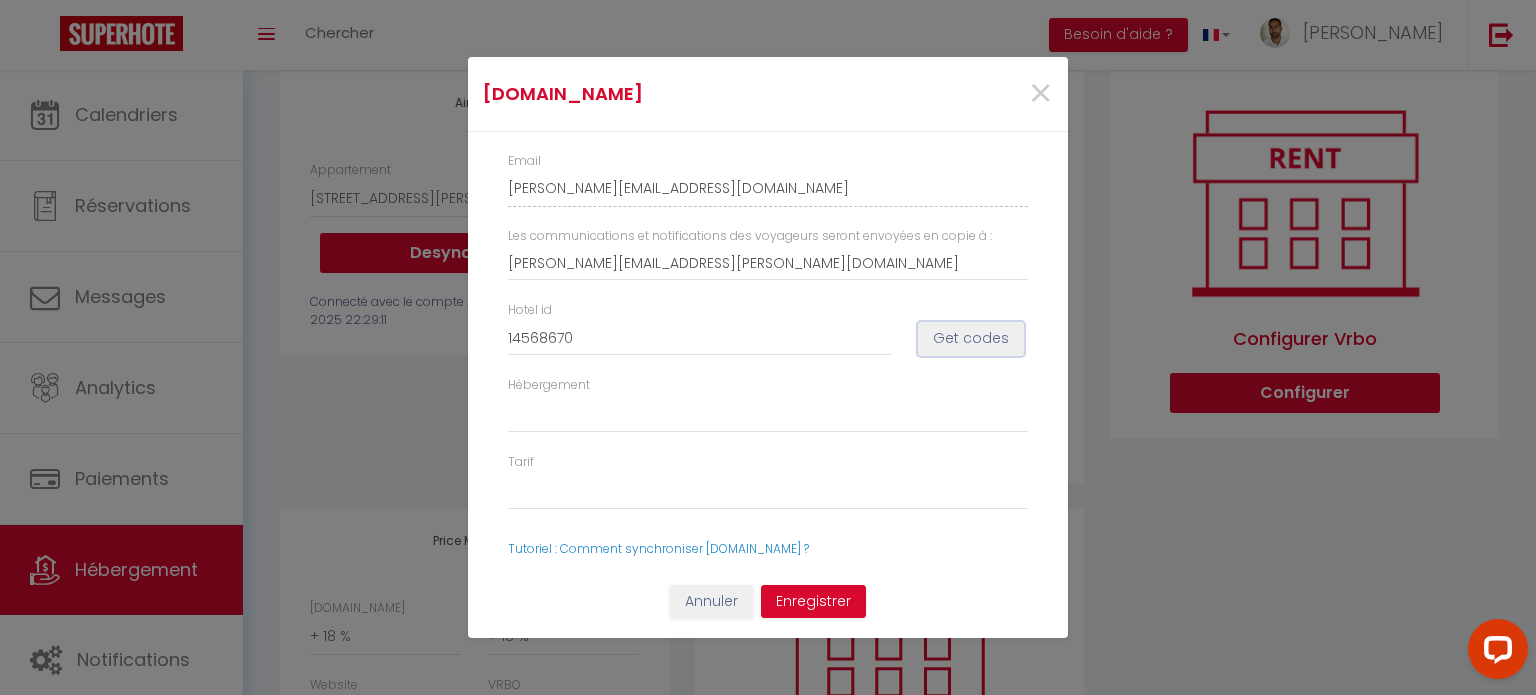click on "Get codes" at bounding box center (971, 339) 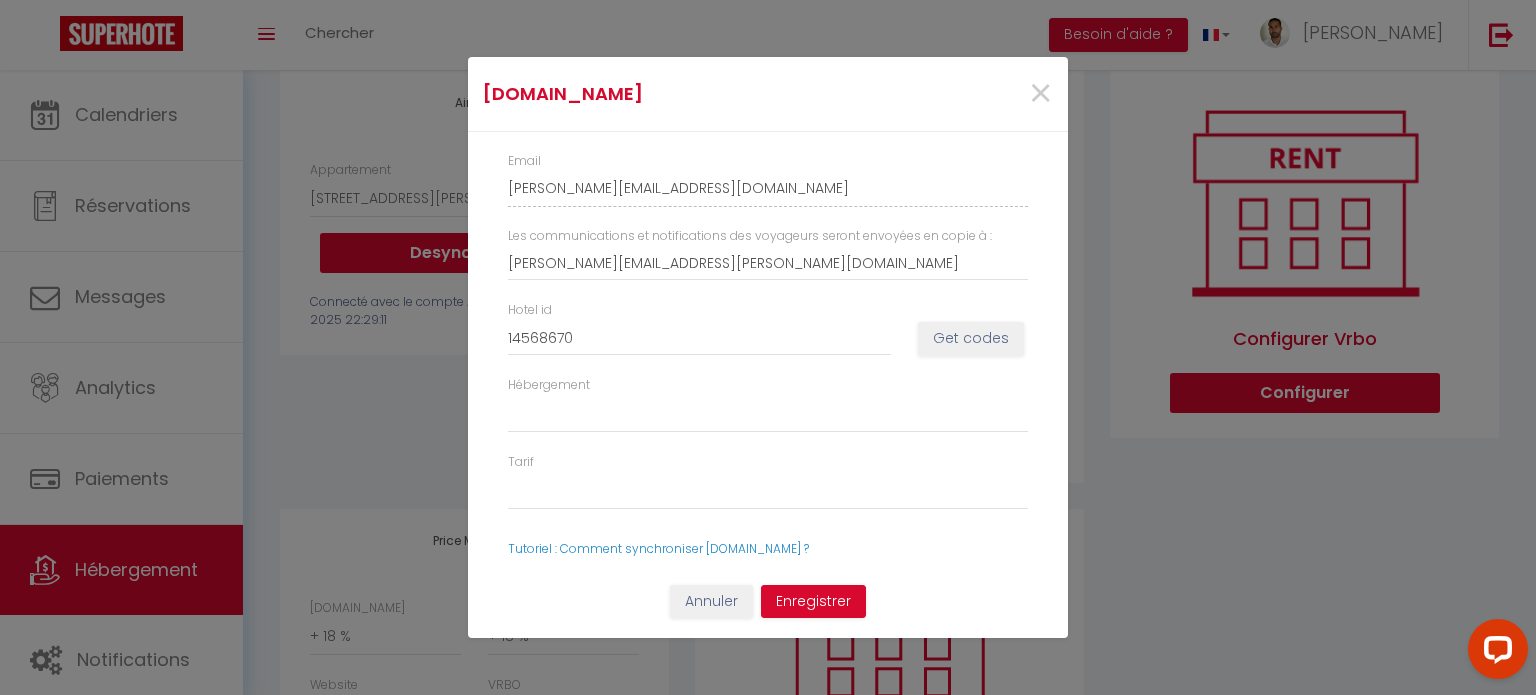 select 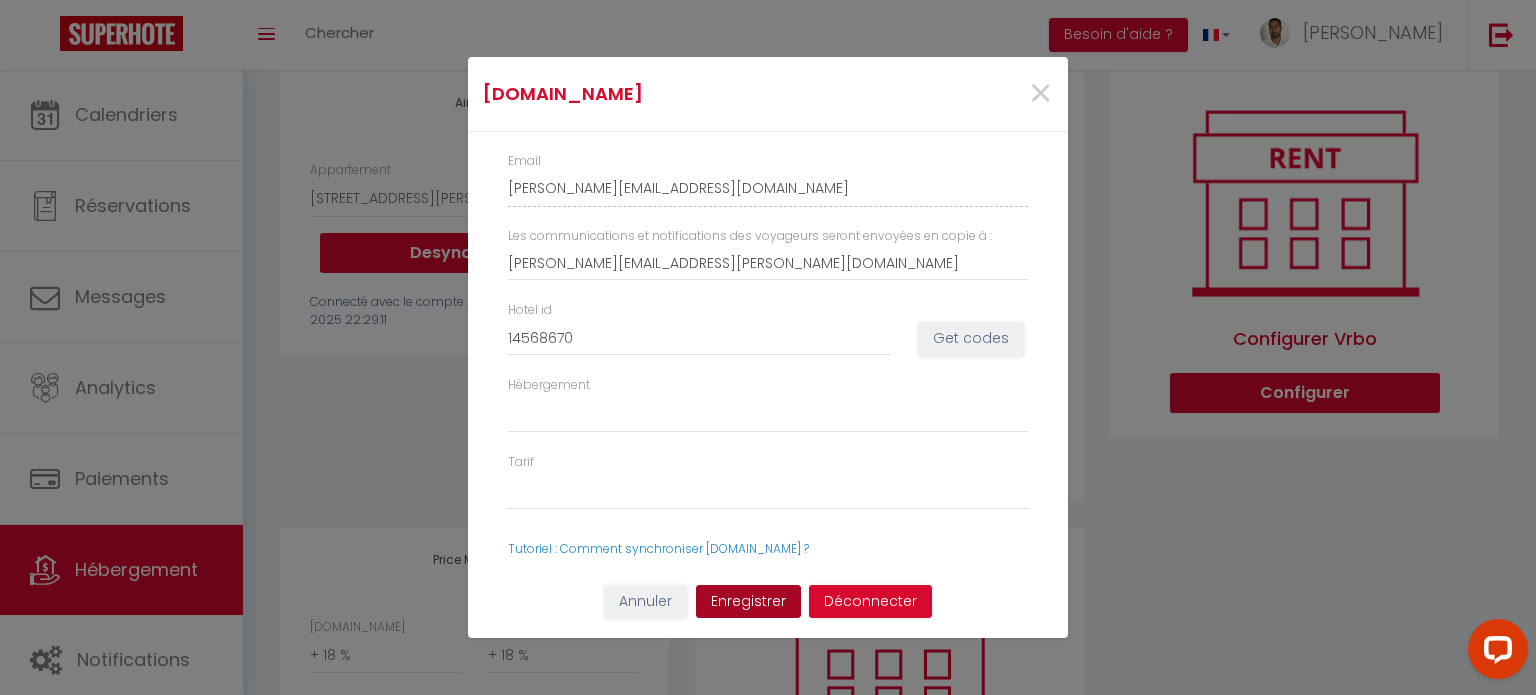 click on "Enregistrer" at bounding box center [748, 602] 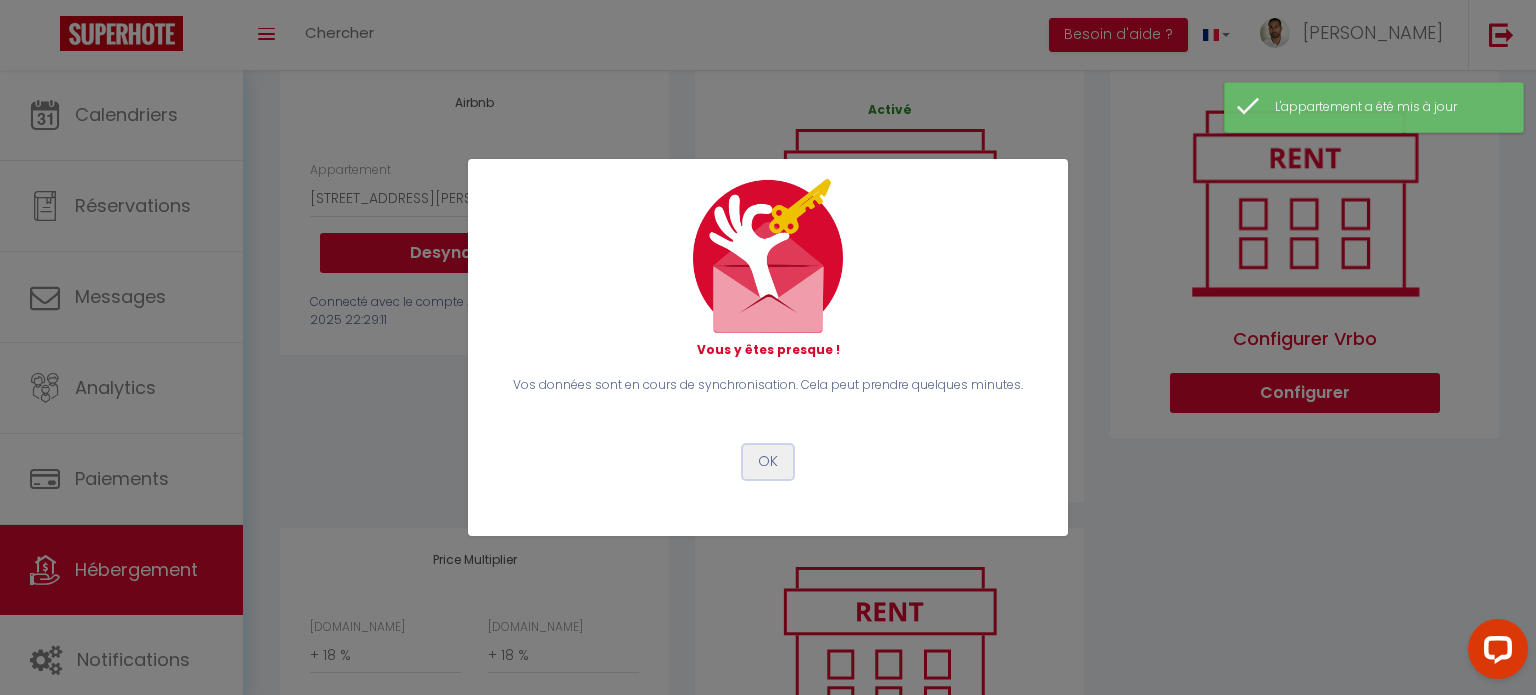 click on "OK" at bounding box center [768, 462] 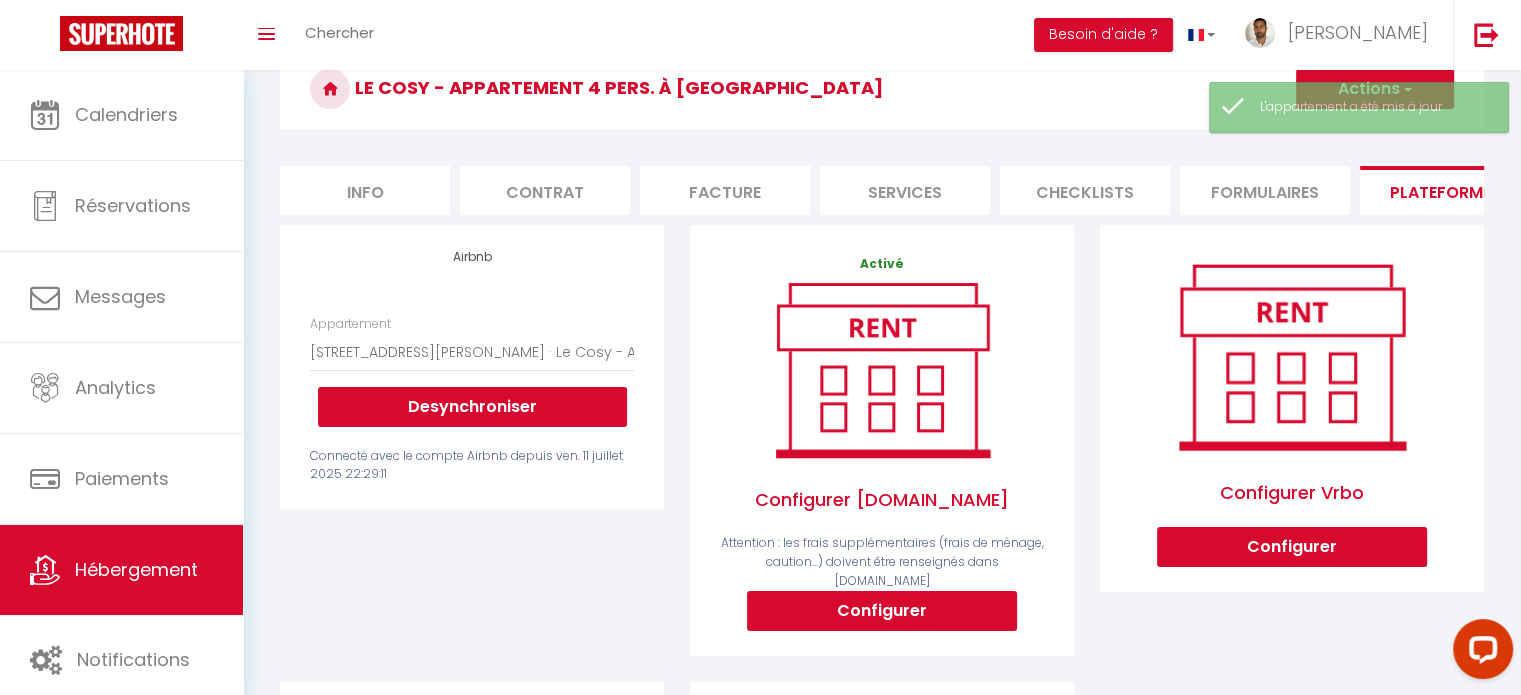 scroll, scrollTop: 33, scrollLeft: 0, axis: vertical 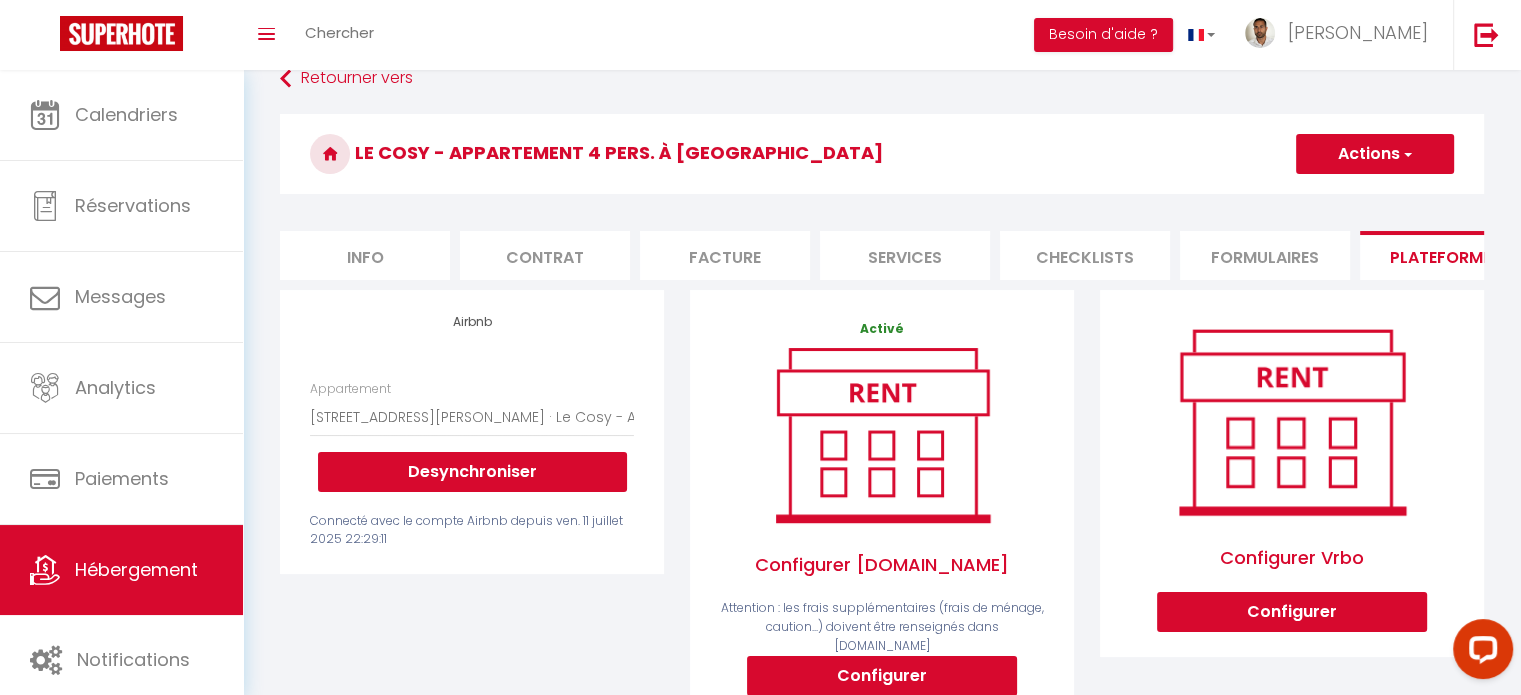 click on "Formulaires" at bounding box center [1265, 255] 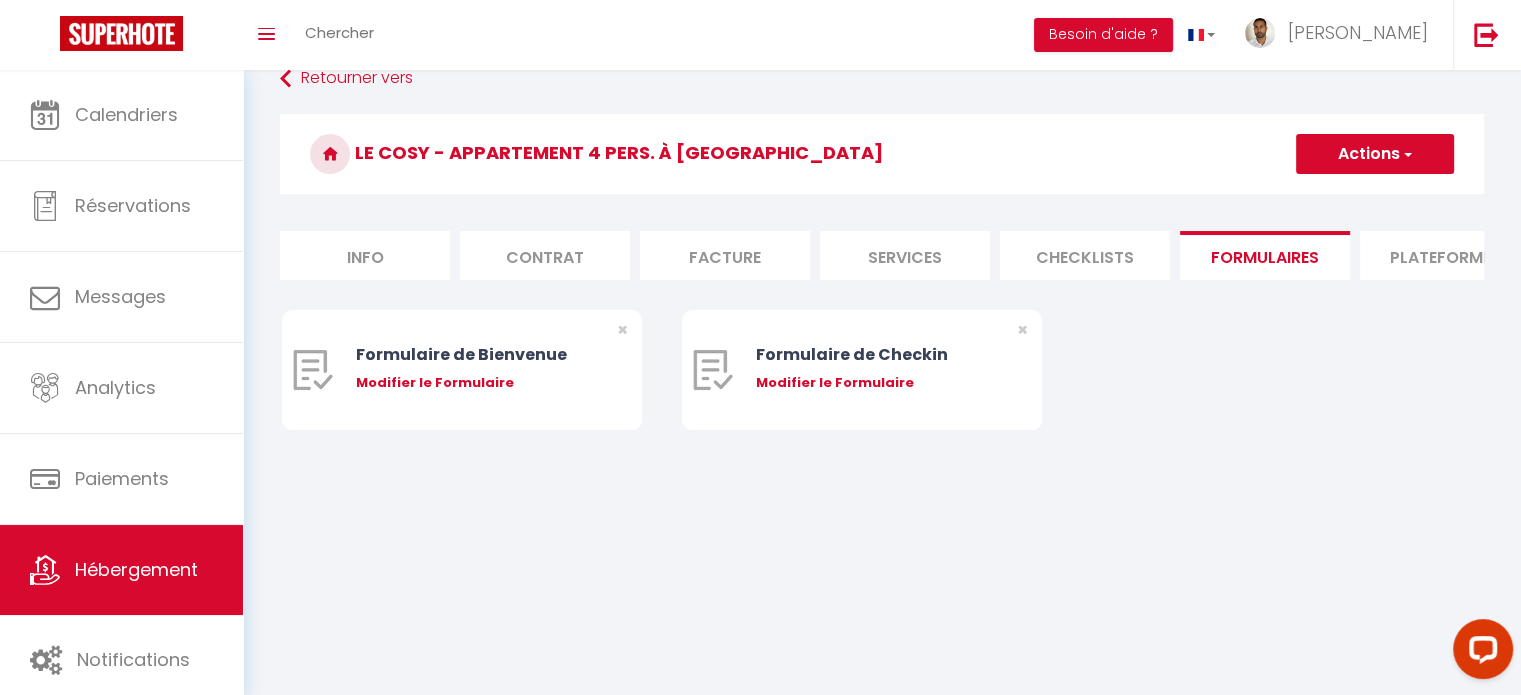 click on "Actions" at bounding box center [1375, 154] 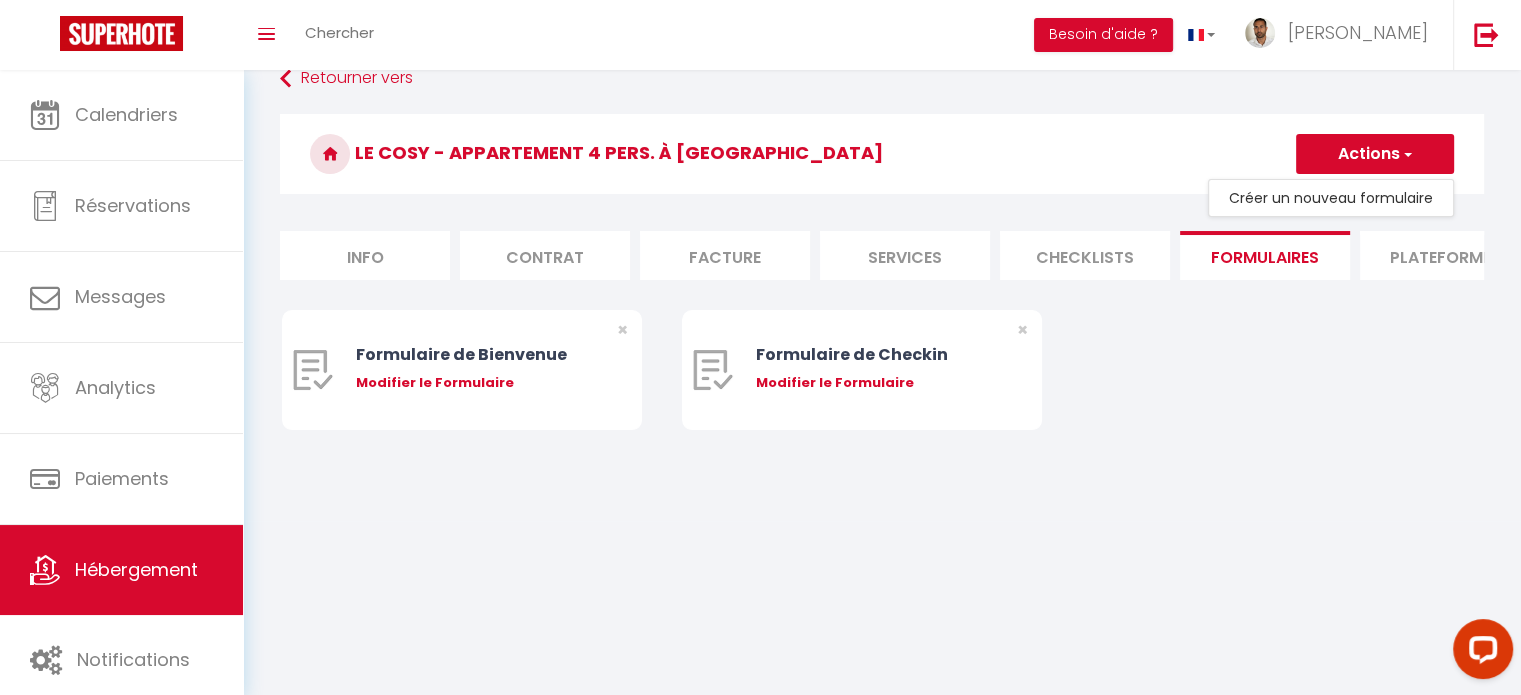 click on "Plateformes" at bounding box center (1445, 255) 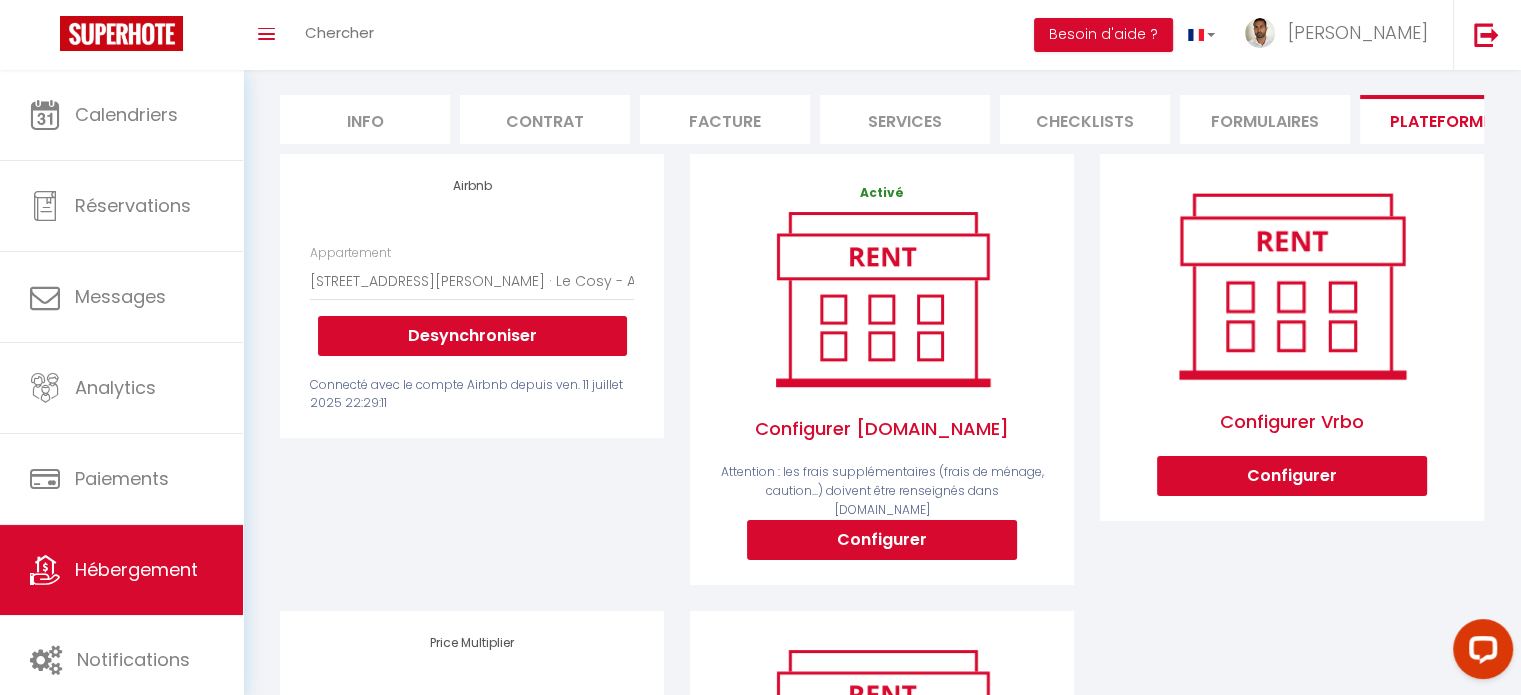 scroll, scrollTop: 203, scrollLeft: 0, axis: vertical 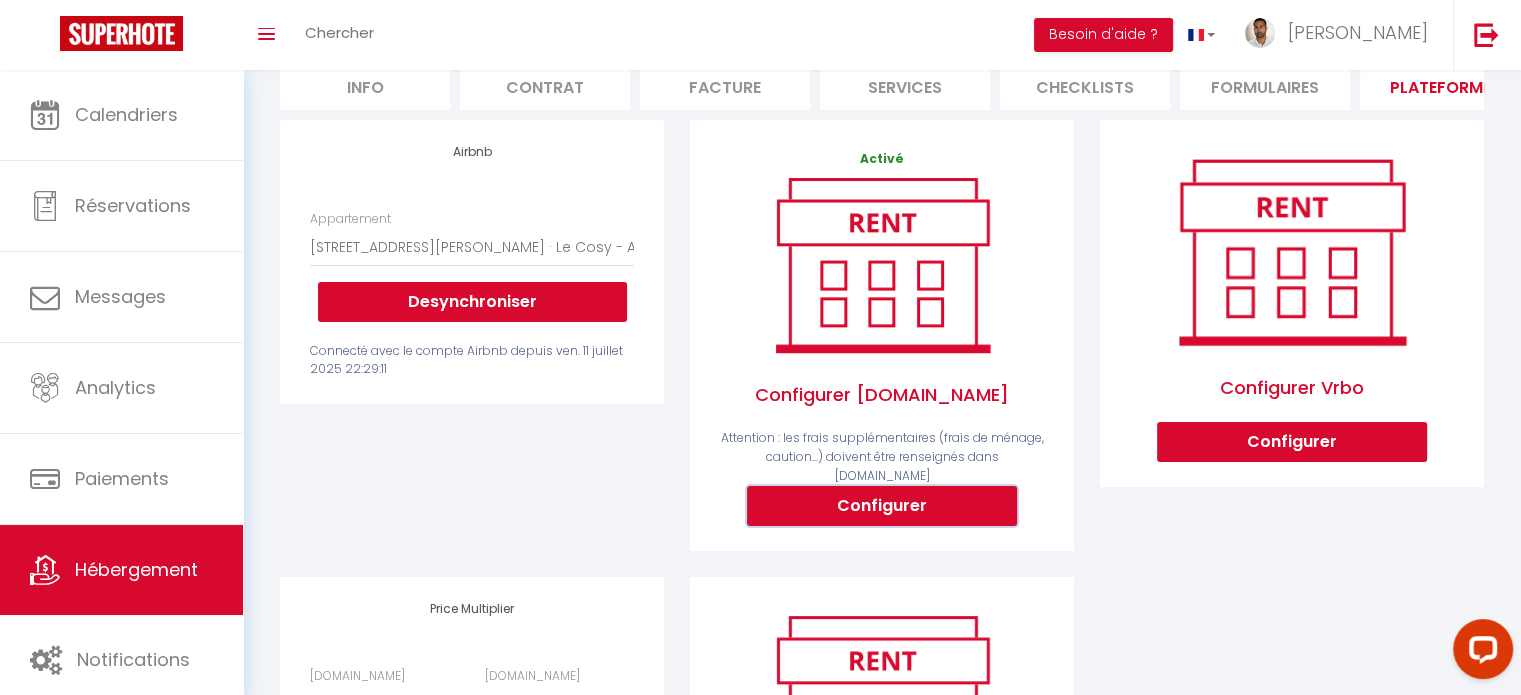click on "Configurer" at bounding box center (882, 506) 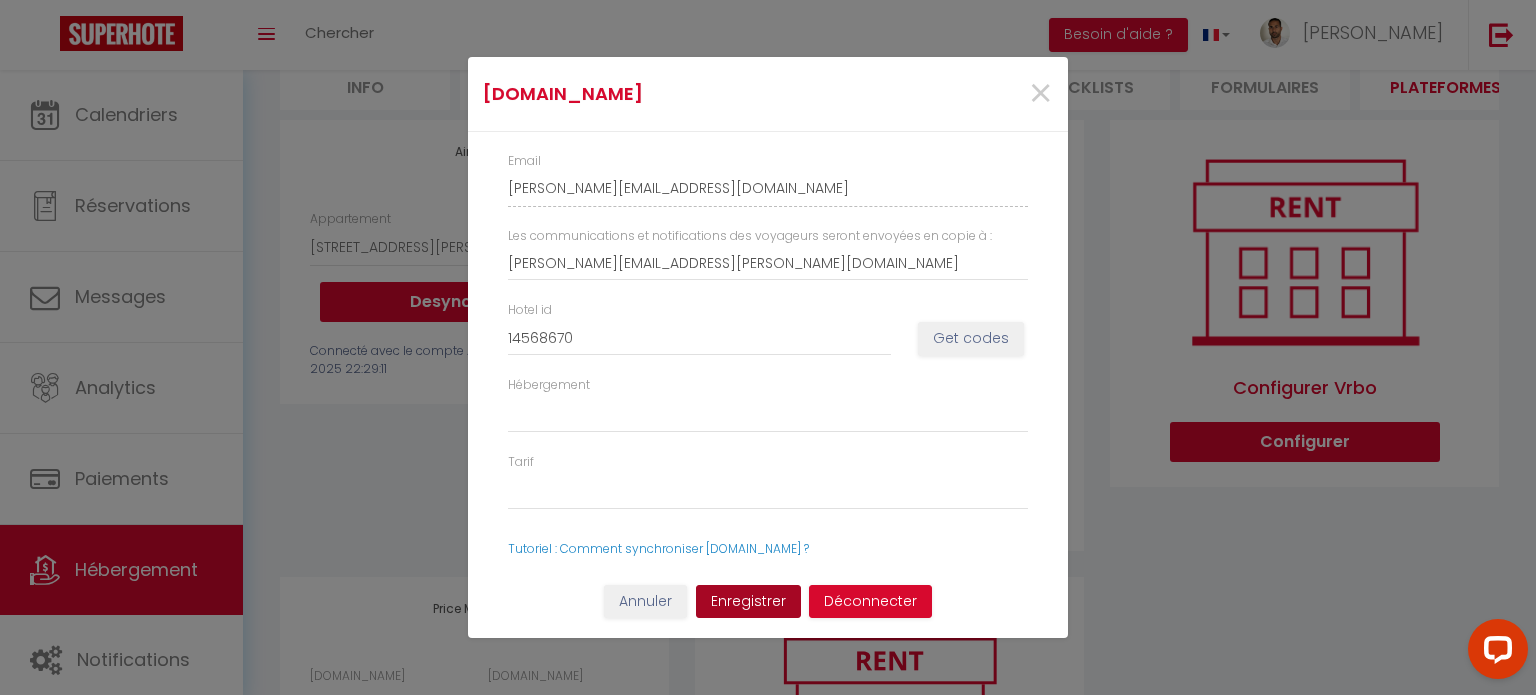 click on "Enregistrer" at bounding box center (748, 602) 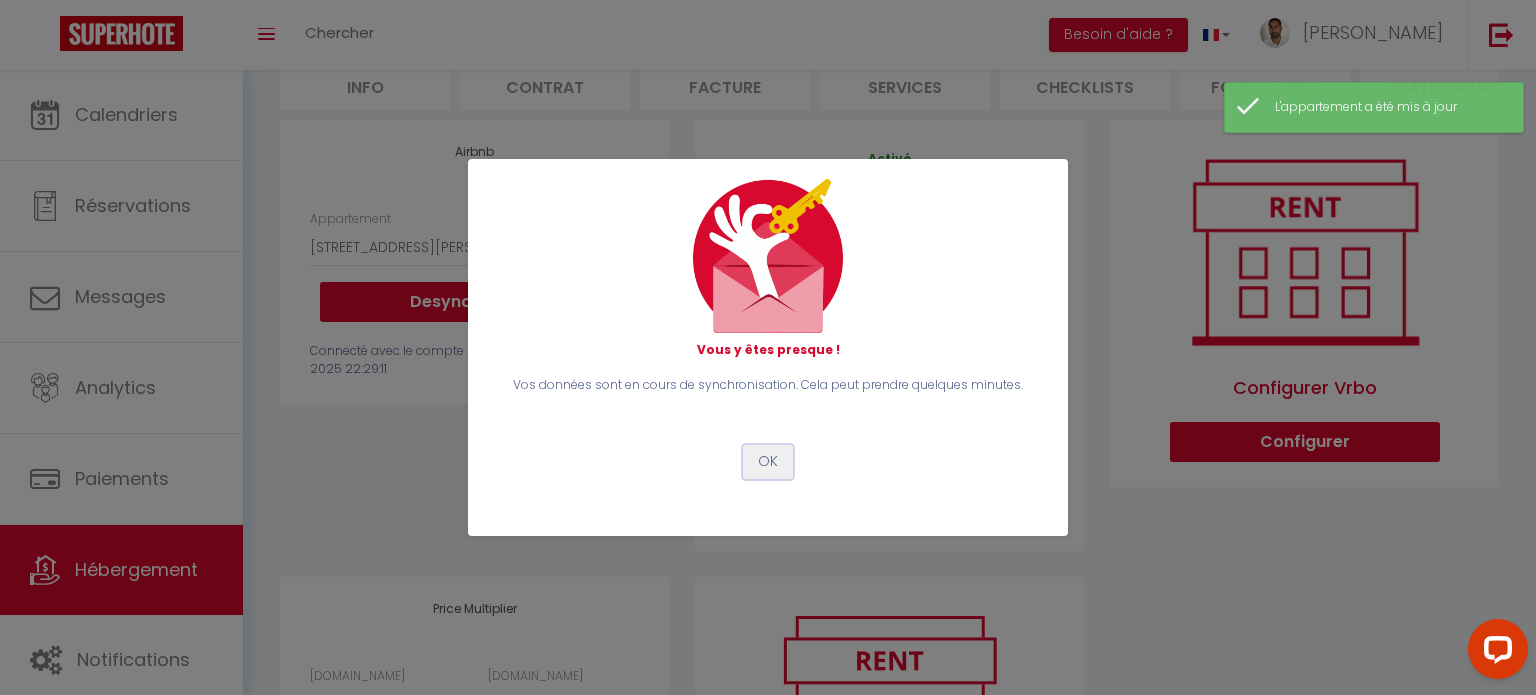 click on "OK" at bounding box center (768, 462) 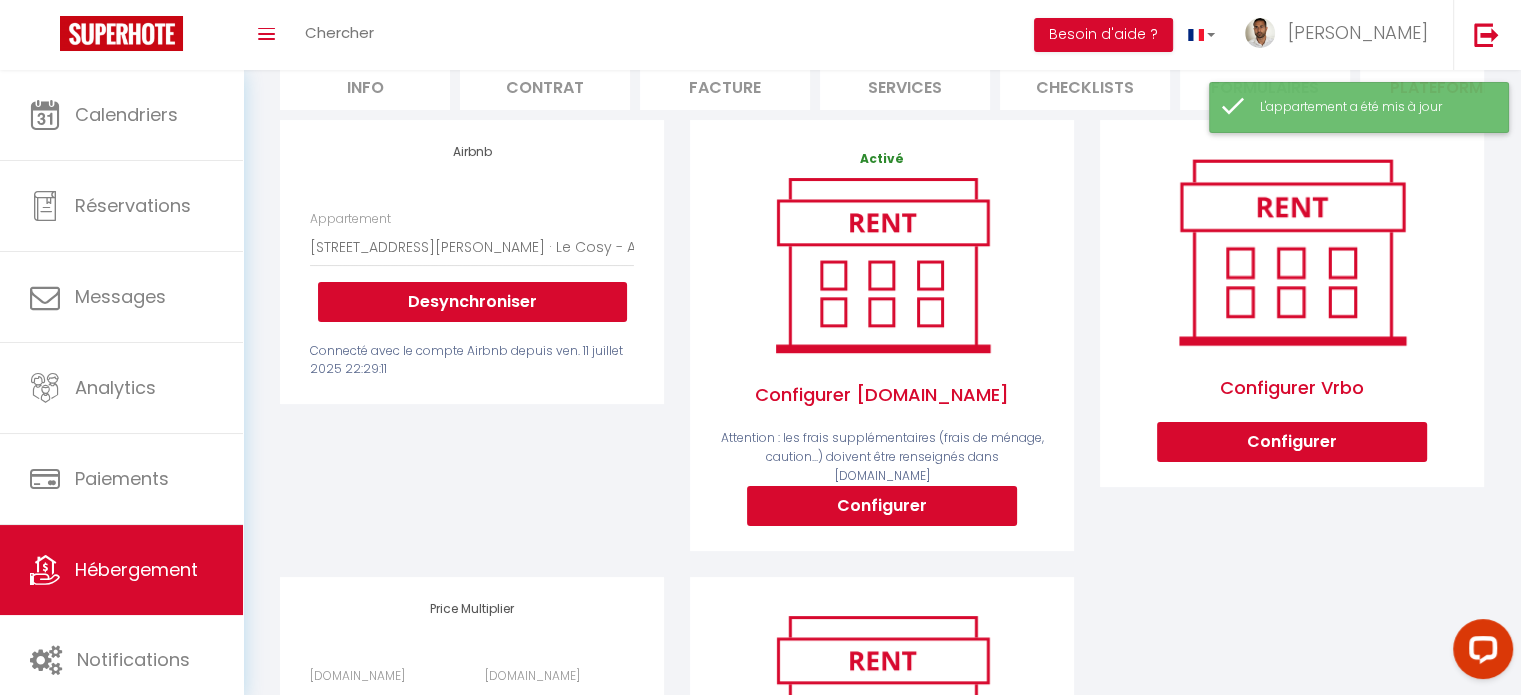 scroll, scrollTop: 0, scrollLeft: 0, axis: both 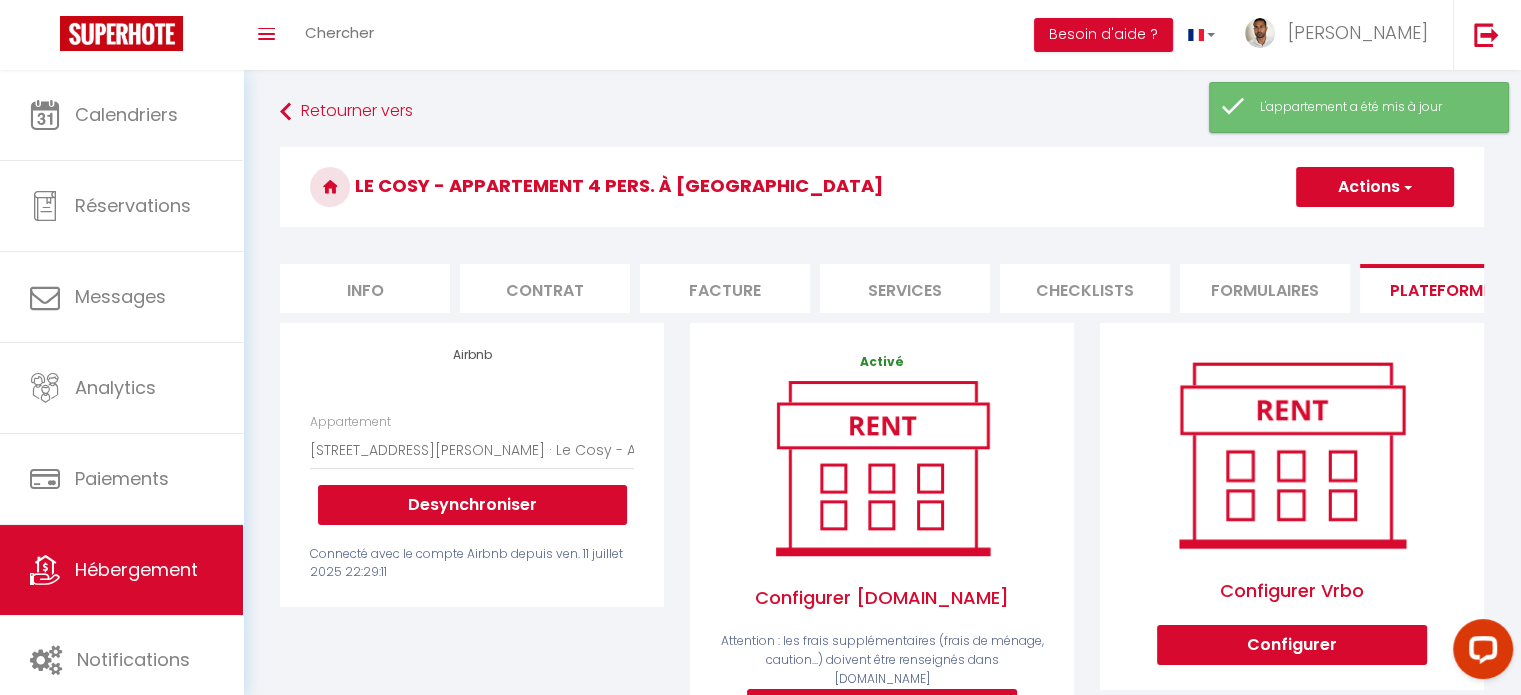 click at bounding box center [1406, 187] 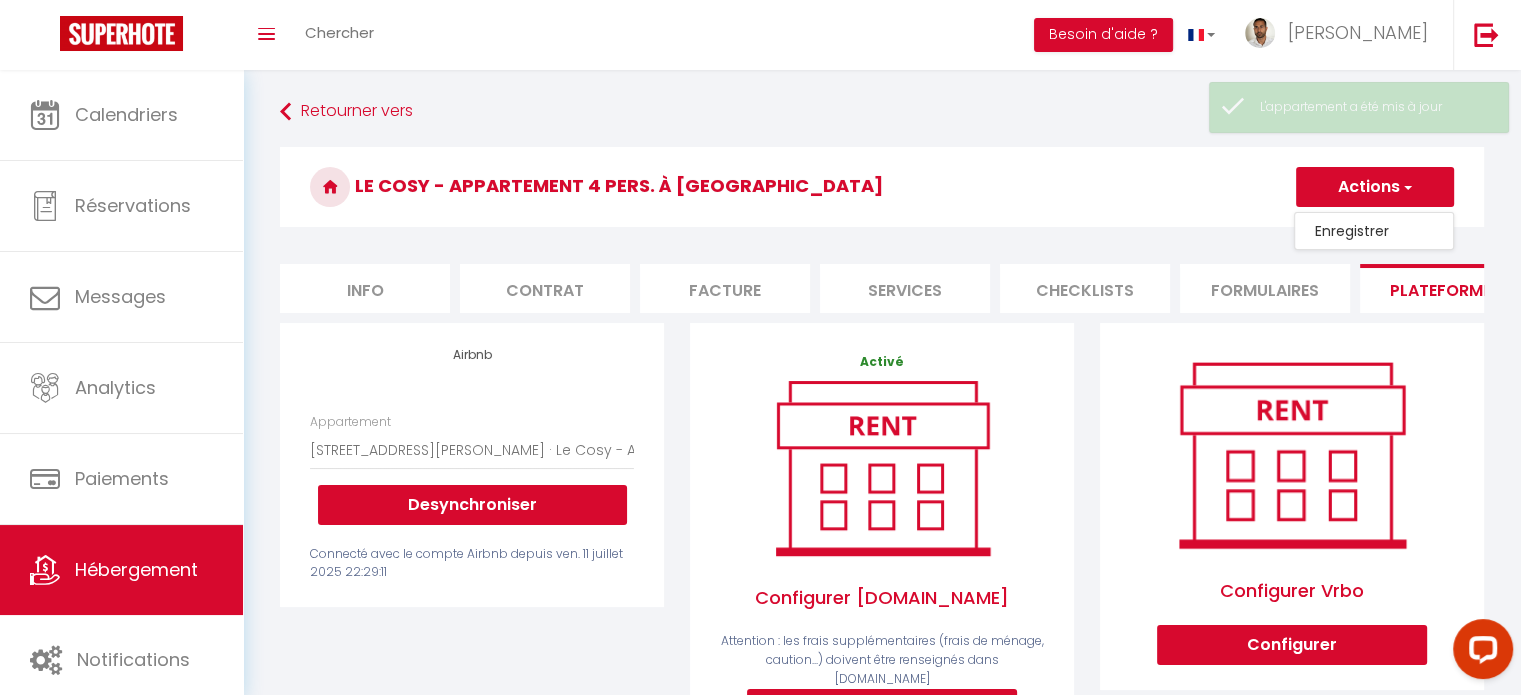 click on "Enregistrer" at bounding box center [1374, 231] 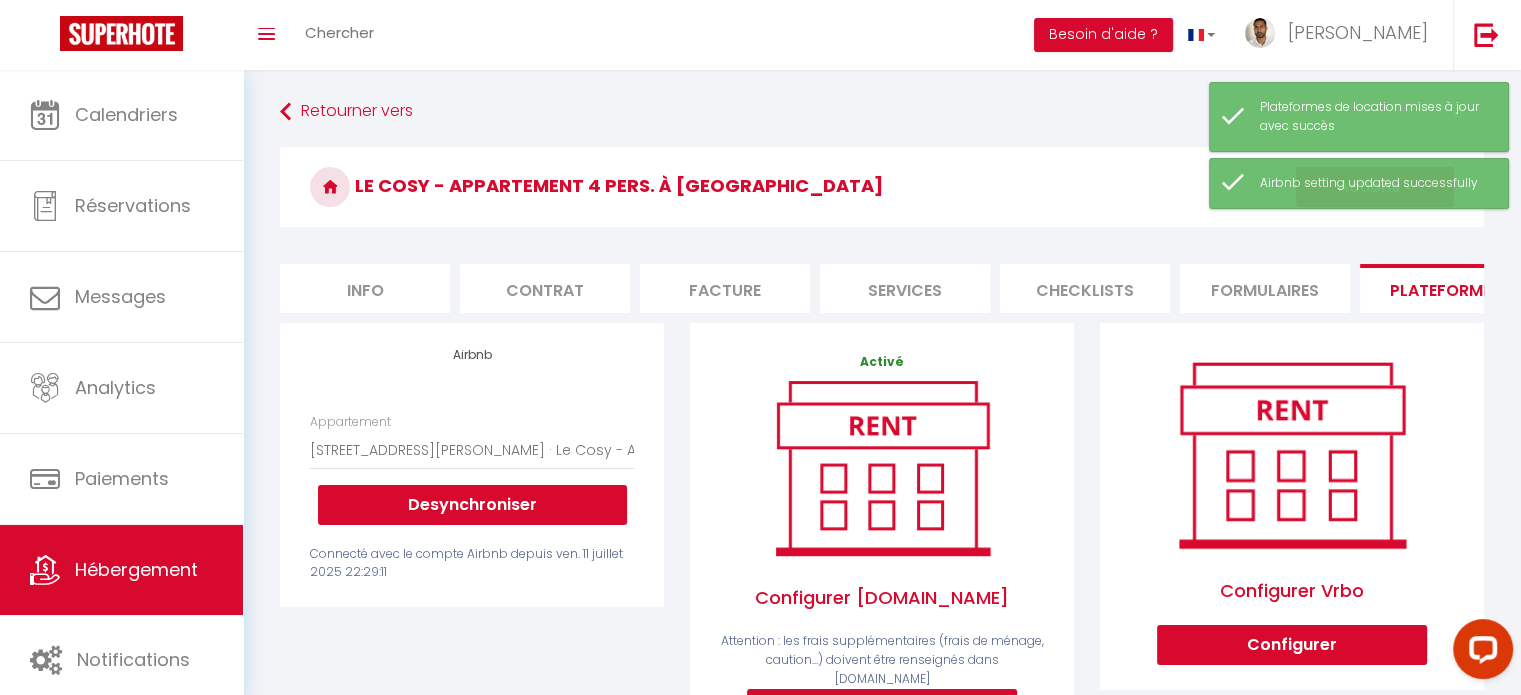 click on "Facture" at bounding box center [725, 288] 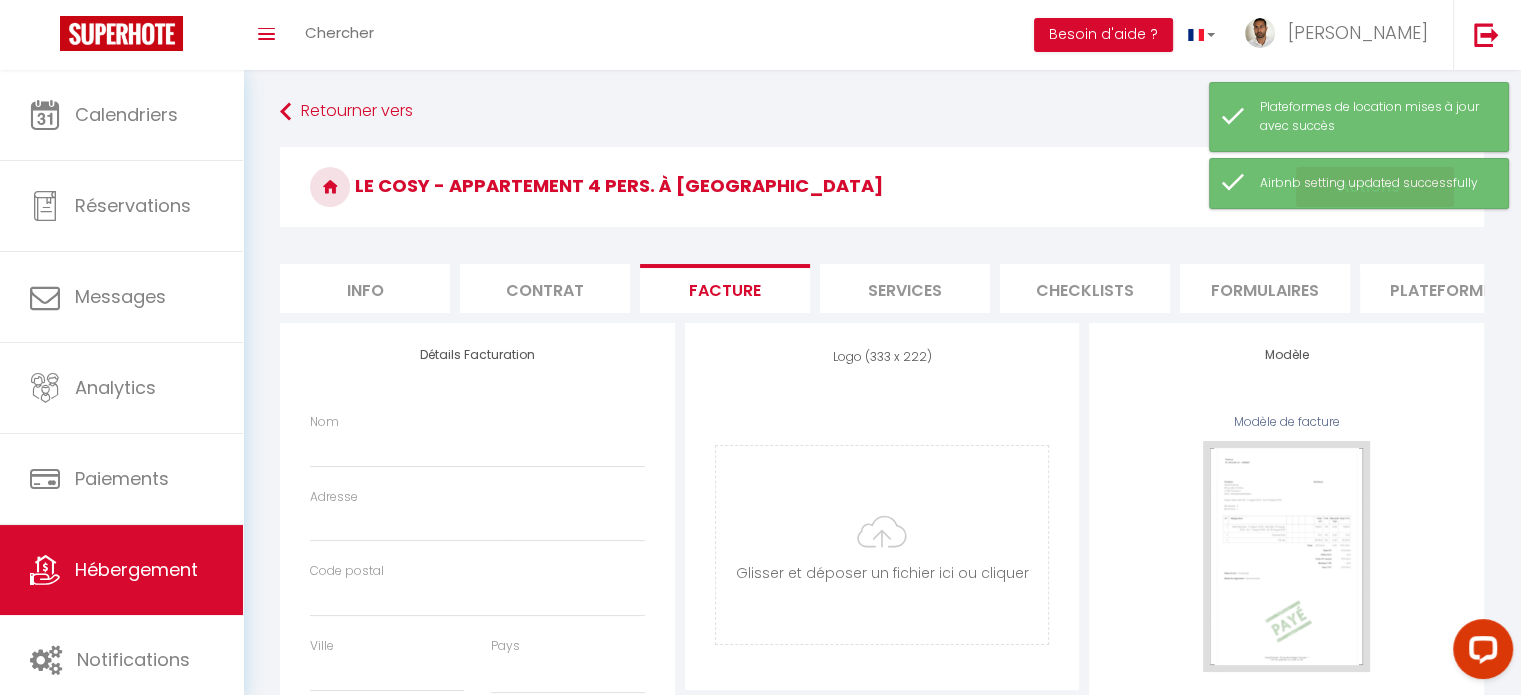 select 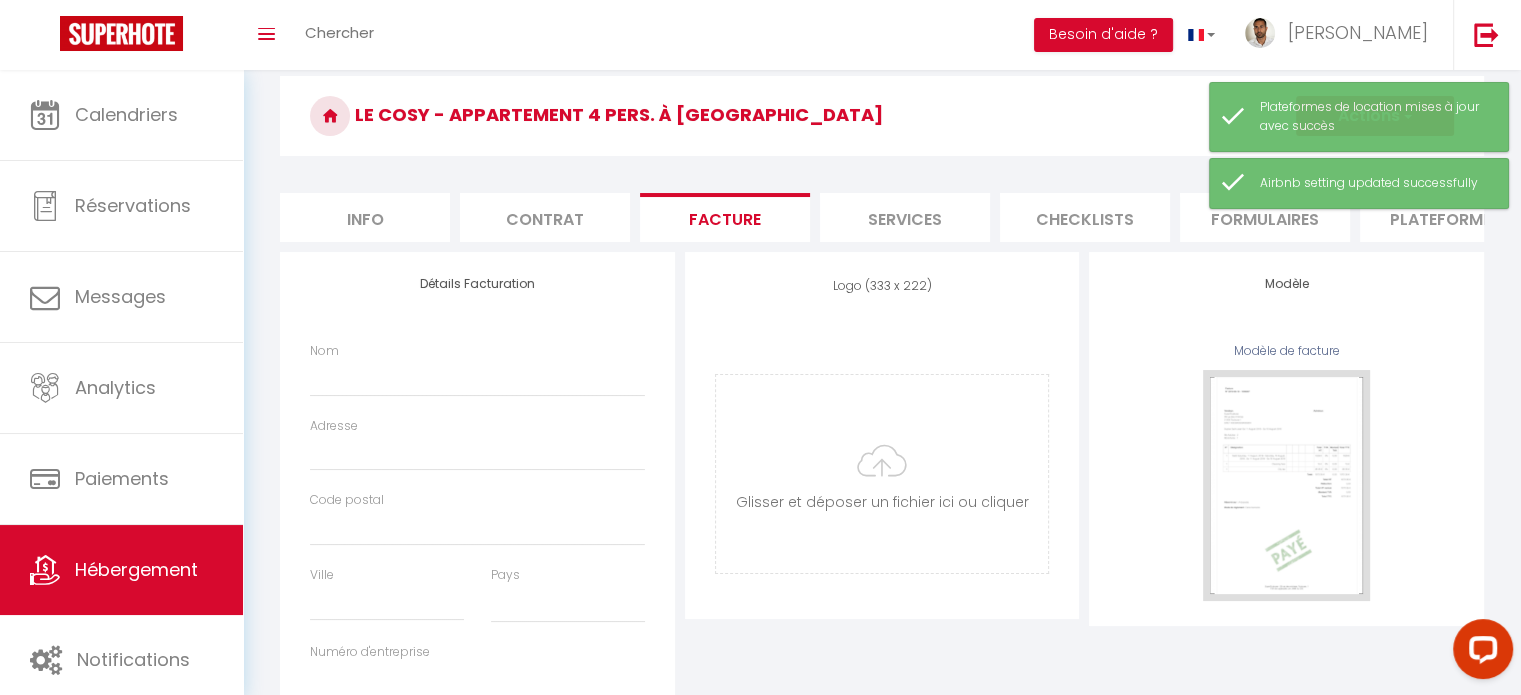 scroll, scrollTop: 70, scrollLeft: 0, axis: vertical 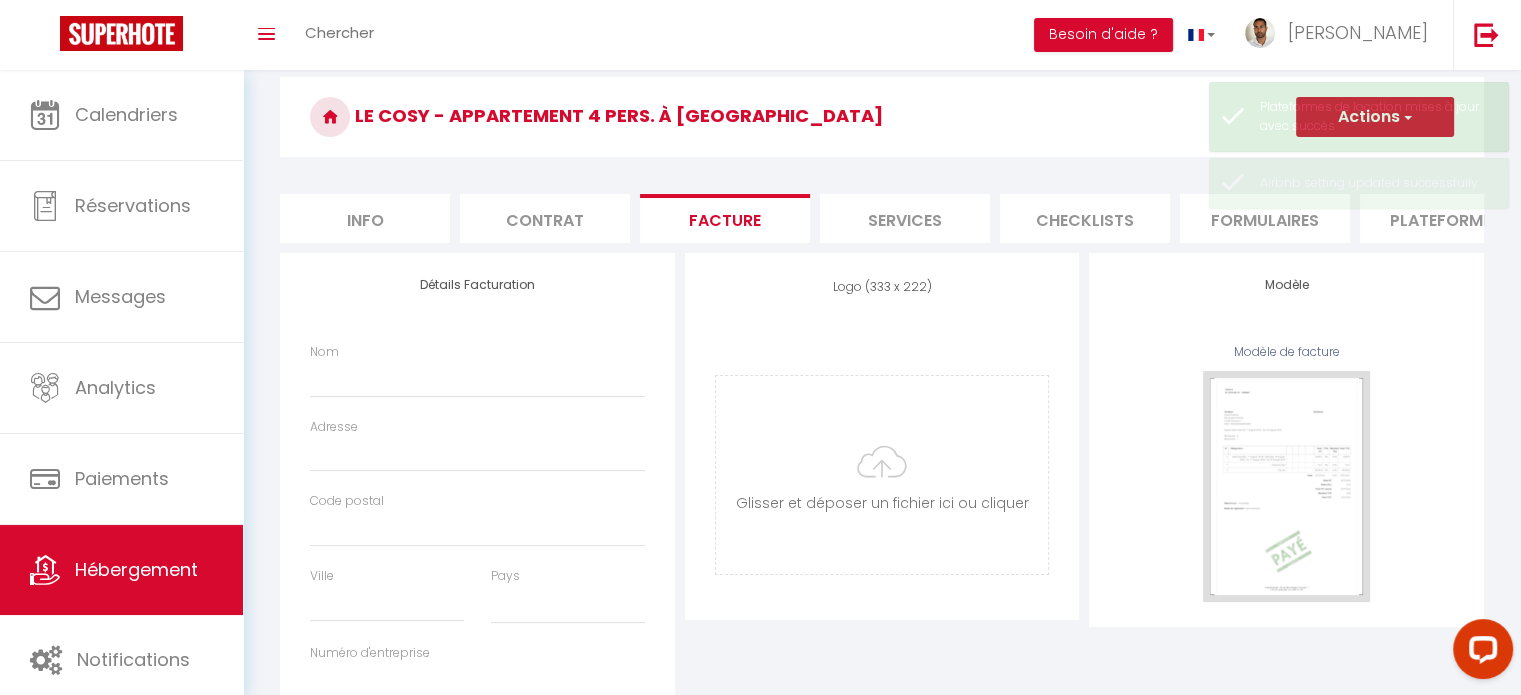 click on "Contrat" at bounding box center (545, 218) 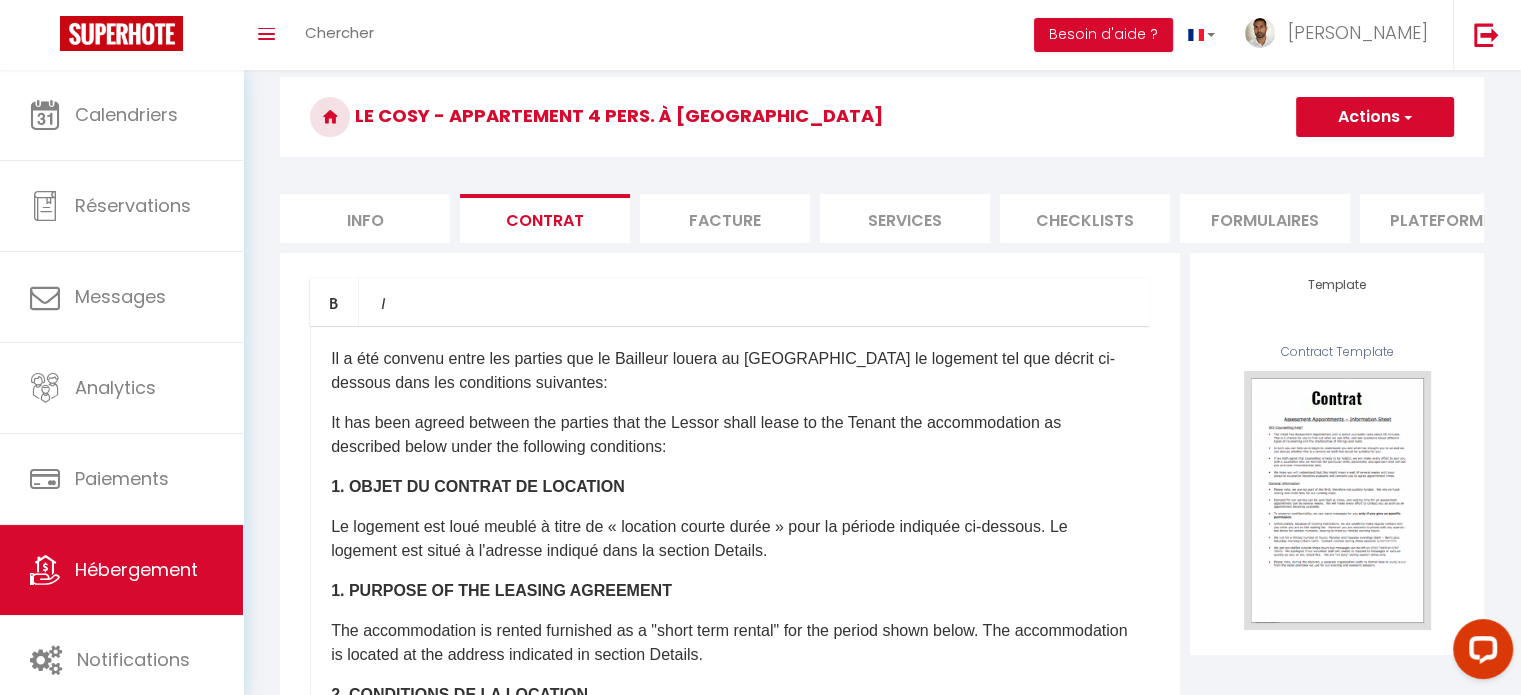 click on "Info" at bounding box center (365, 218) 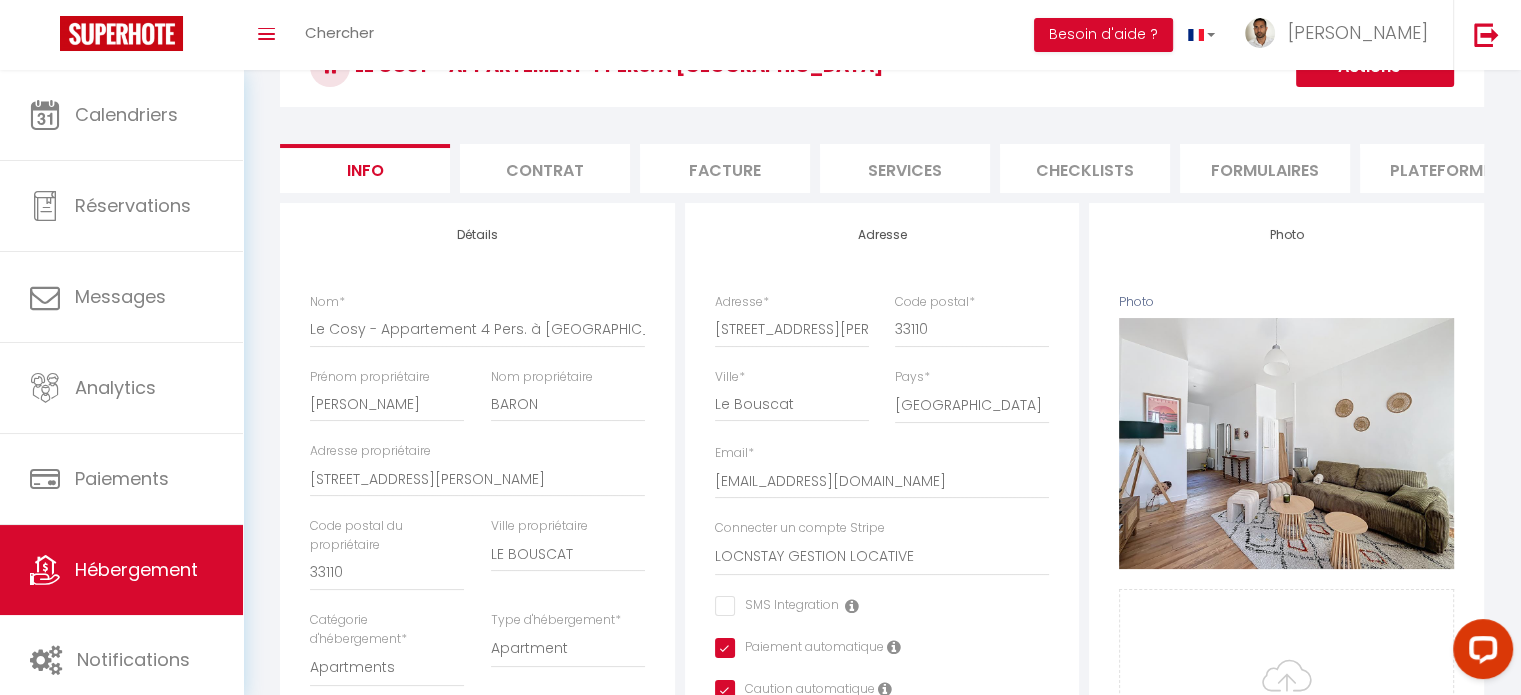 scroll, scrollTop: 117, scrollLeft: 0, axis: vertical 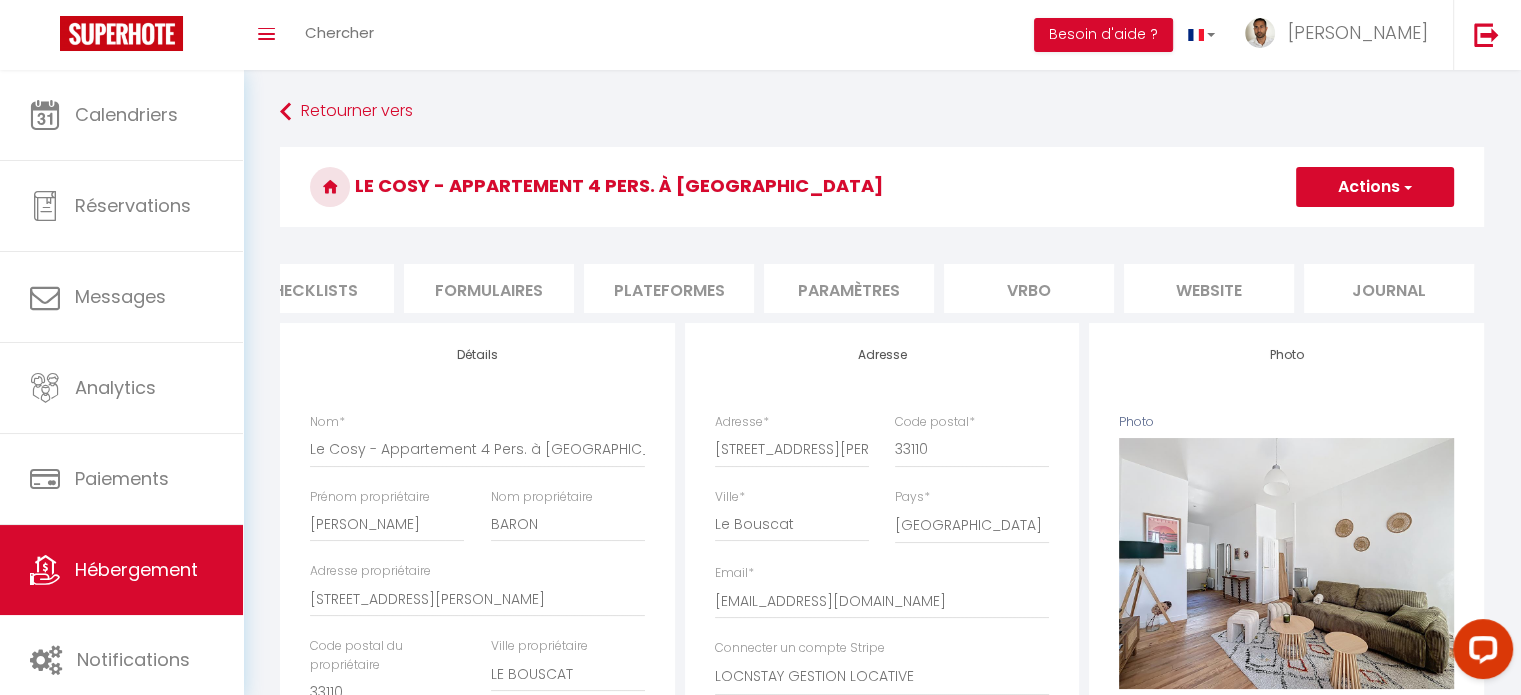 click on "Actions" at bounding box center (1375, 187) 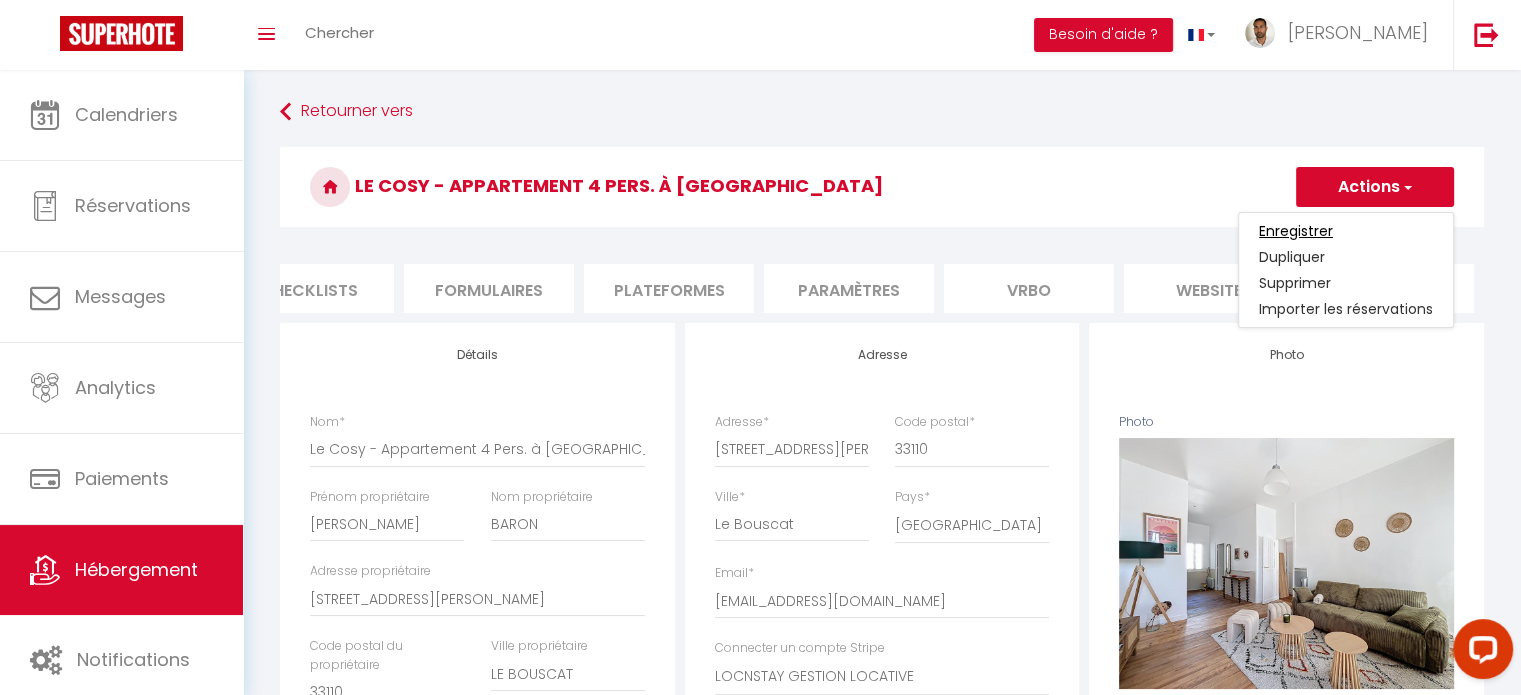 click on "Enregistrer" at bounding box center [1296, 231] 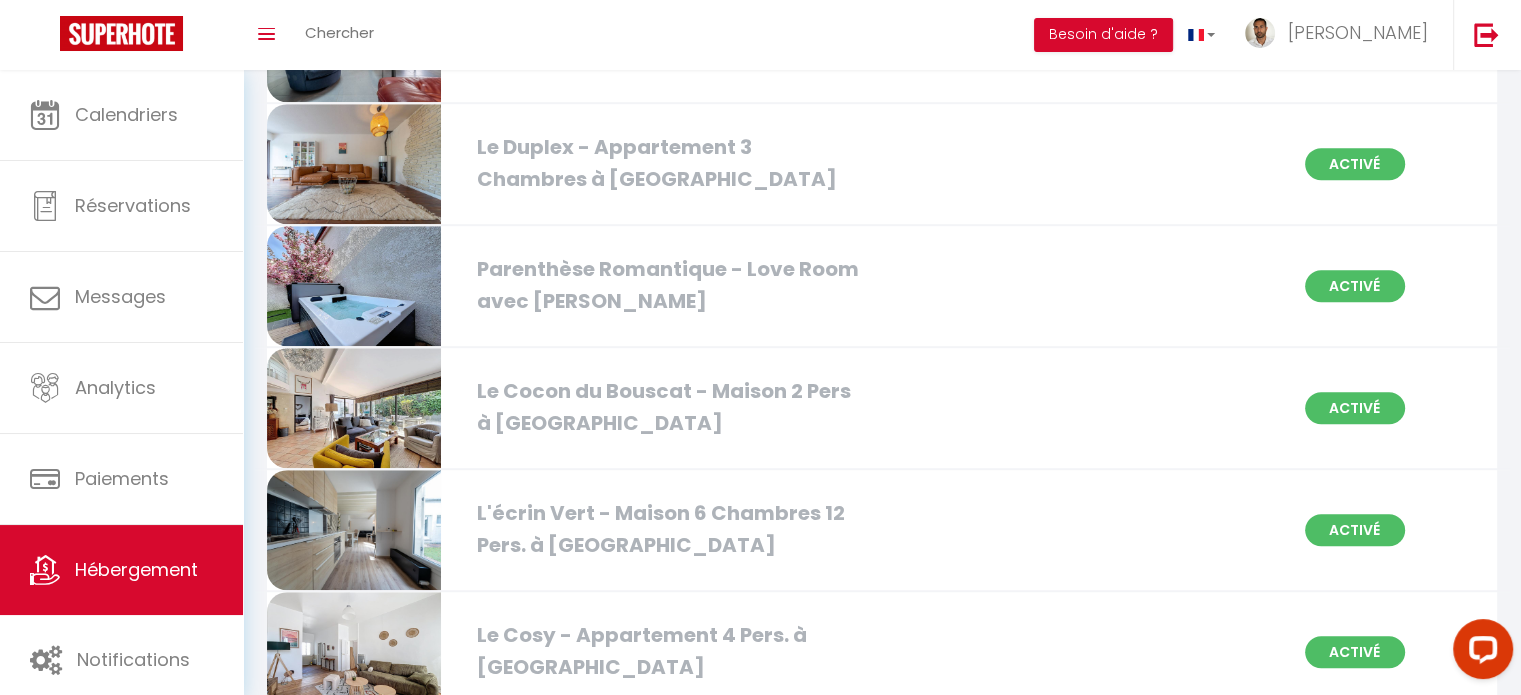 scroll, scrollTop: 1313, scrollLeft: 0, axis: vertical 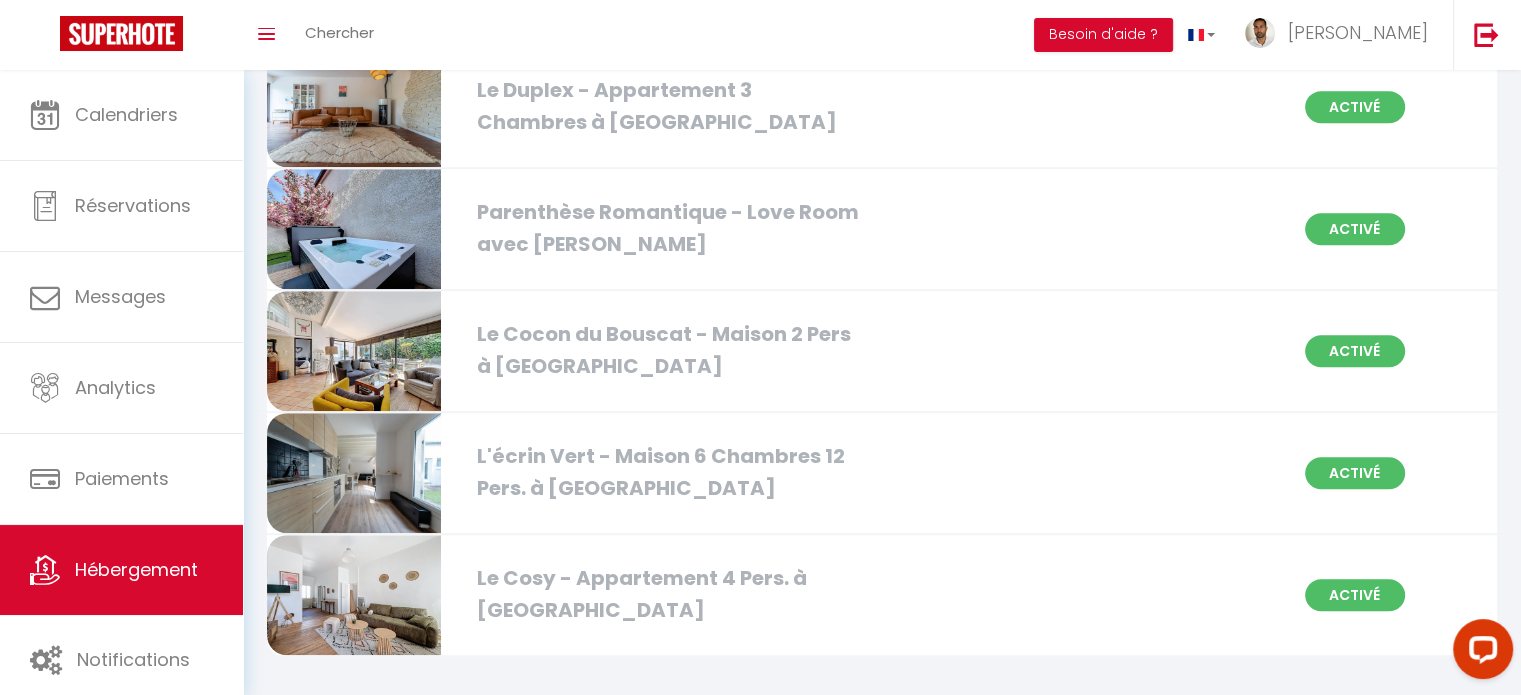 click on "L'écrin Vert - Maison 6 Chambres 12 Pers. à [GEOGRAPHIC_DATA]" at bounding box center (663, 472) 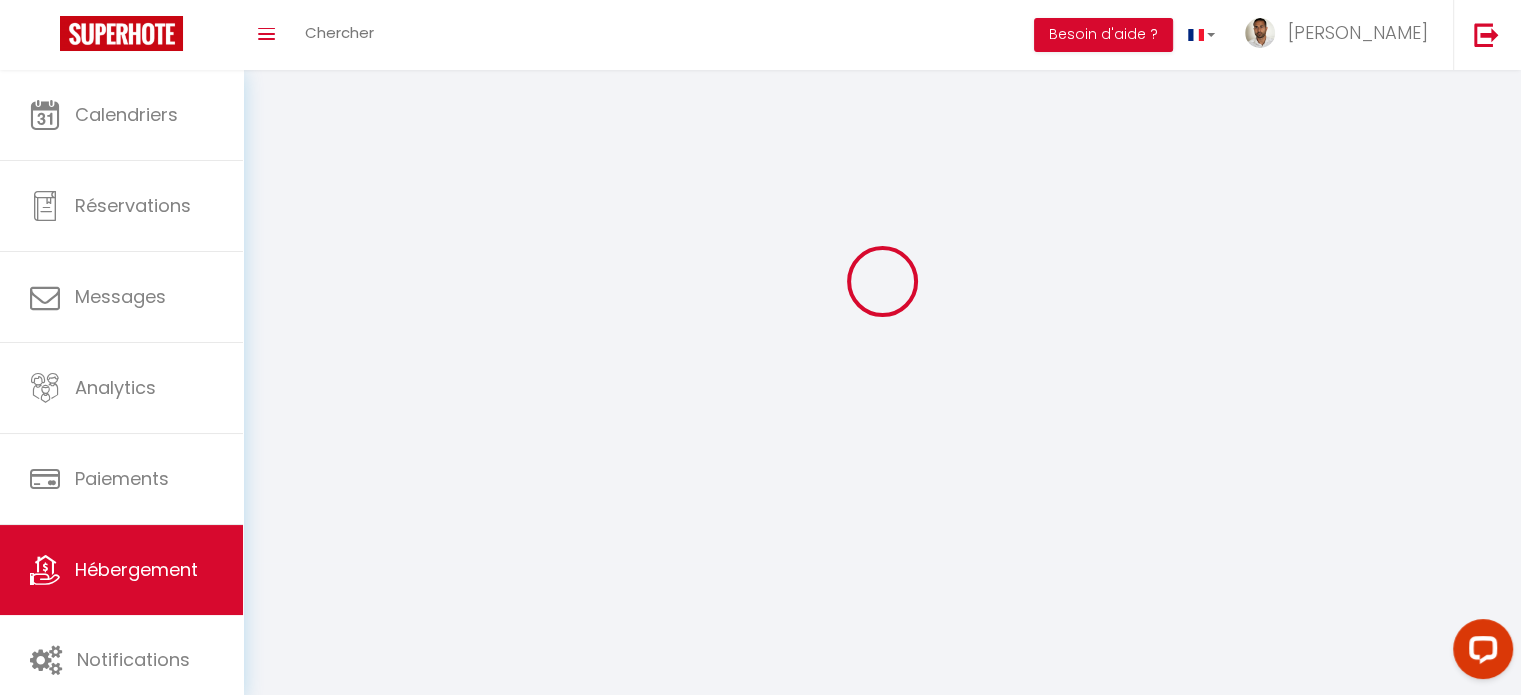 scroll, scrollTop: 0, scrollLeft: 0, axis: both 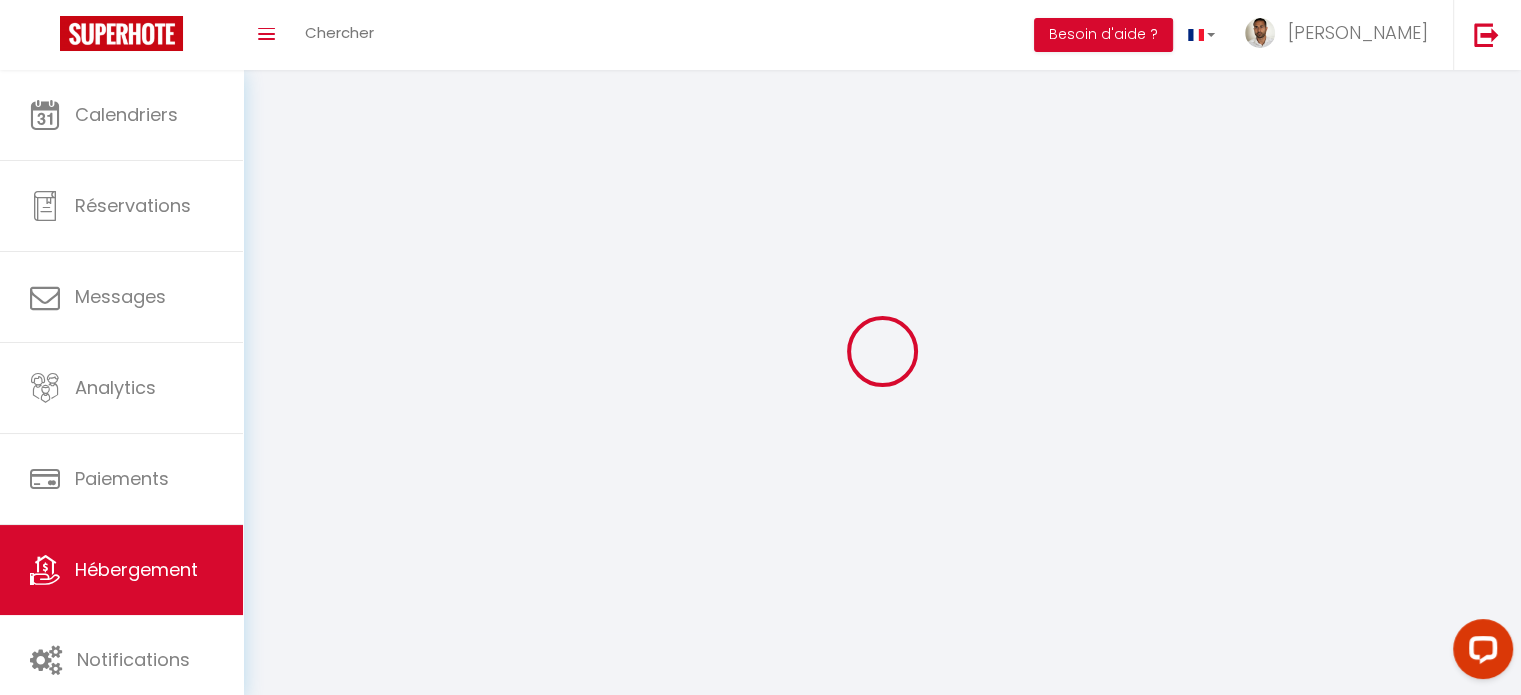 select 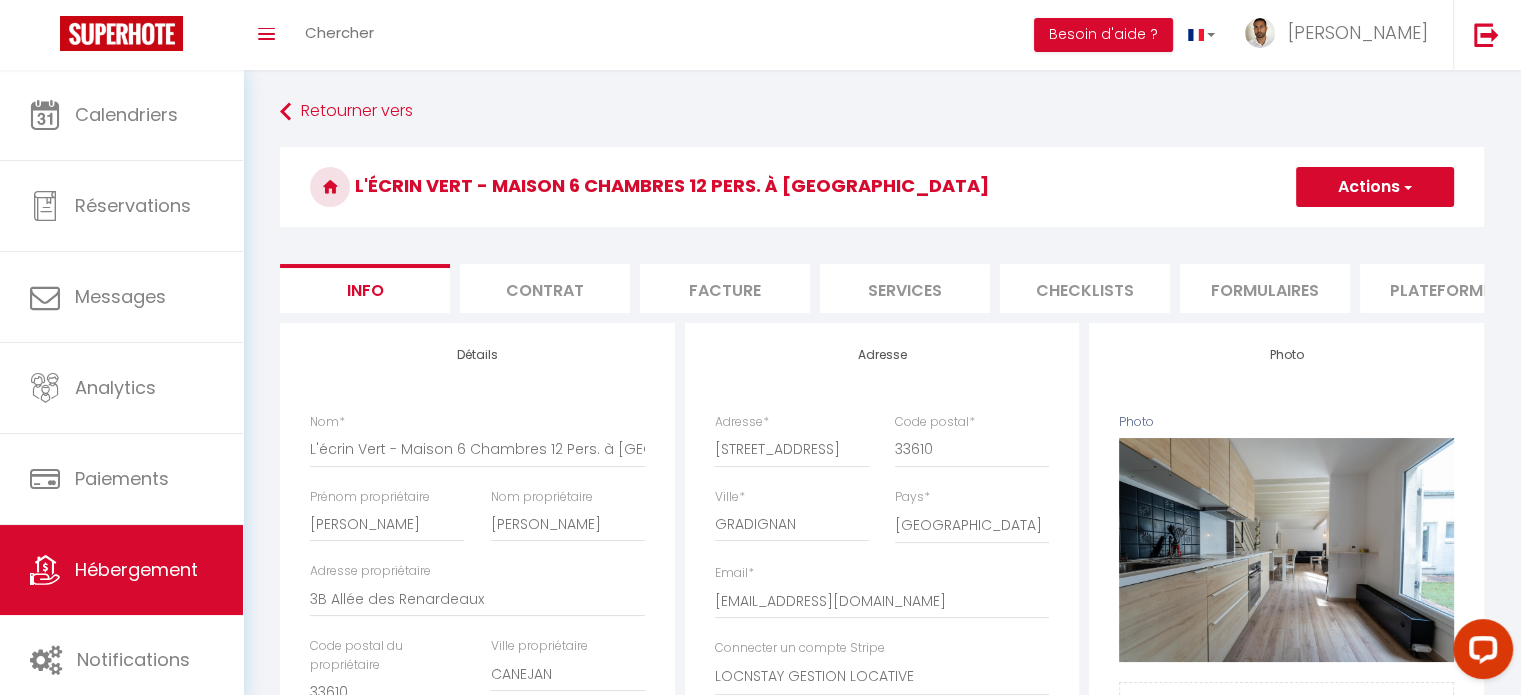 checkbox on "false" 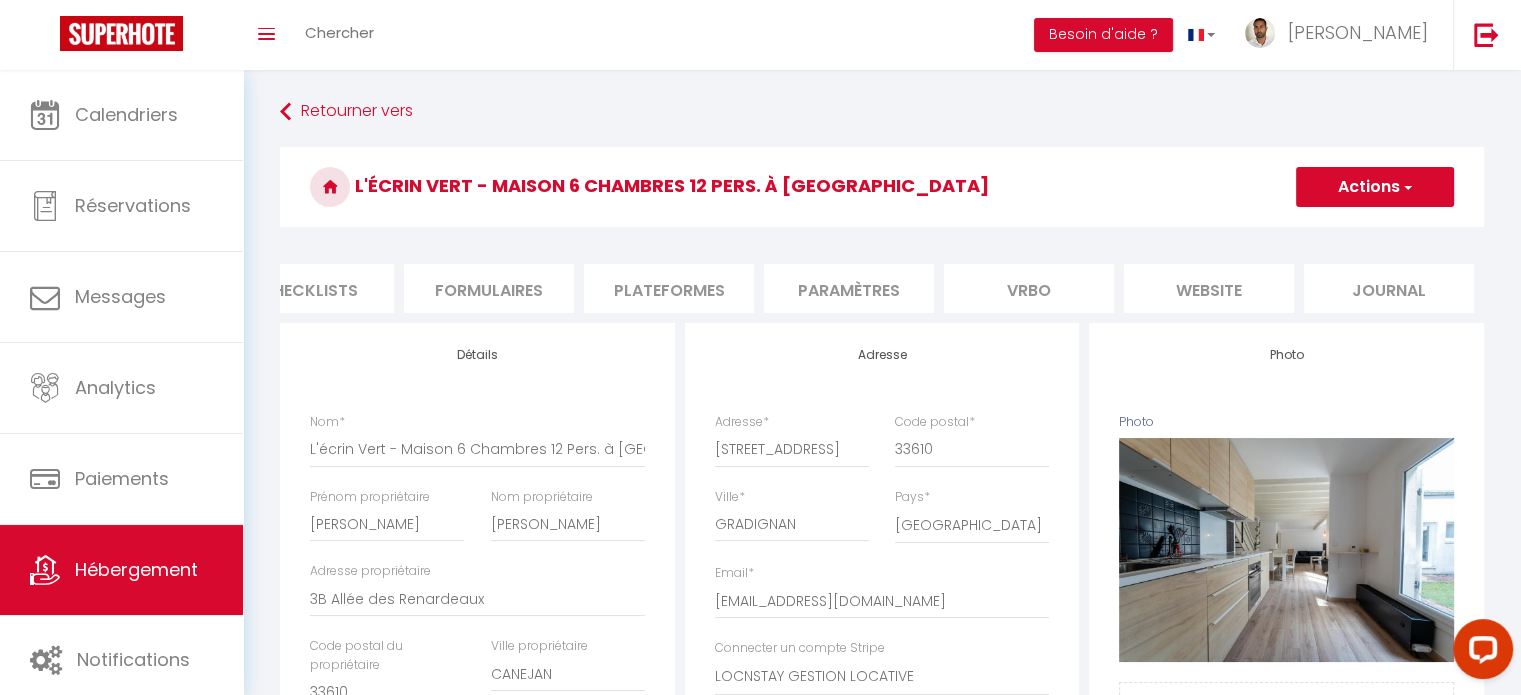 click on "Paramètres" at bounding box center [849, 288] 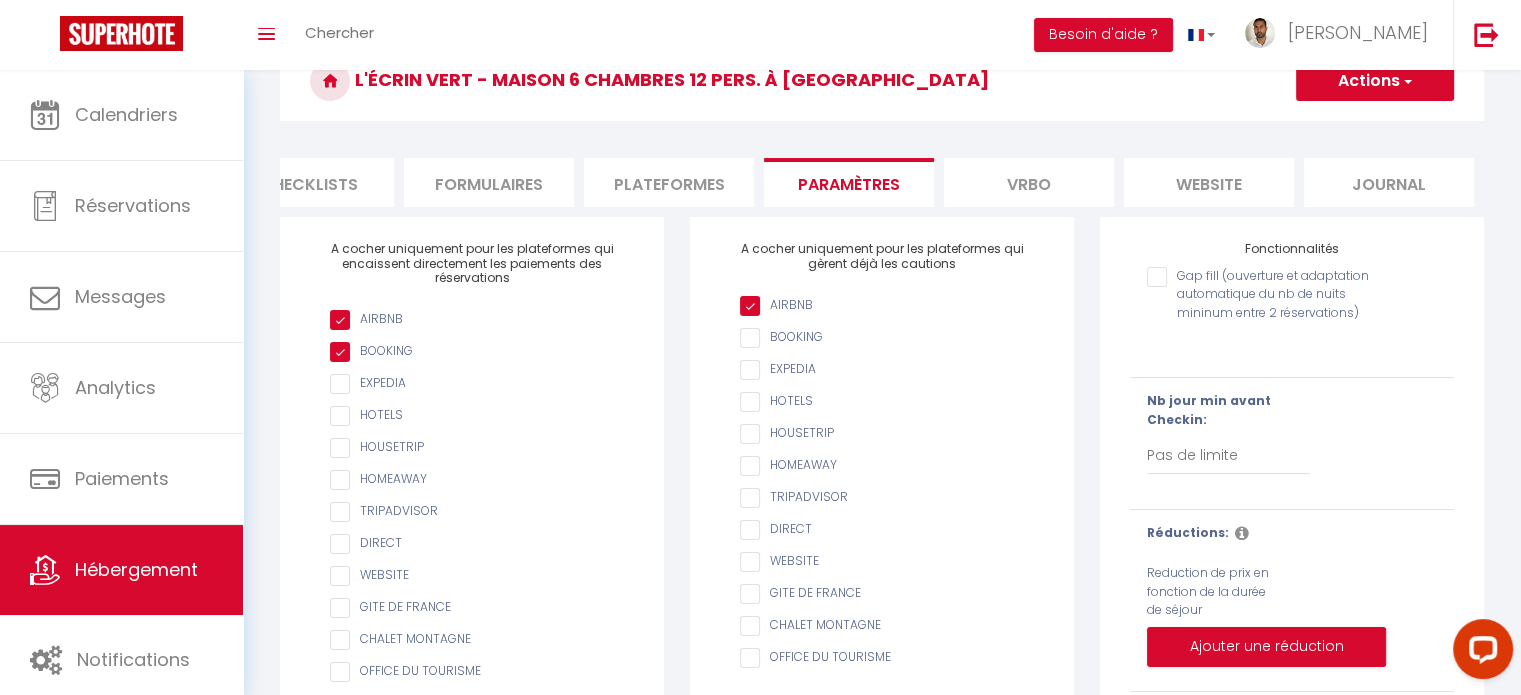 scroll, scrollTop: 0, scrollLeft: 0, axis: both 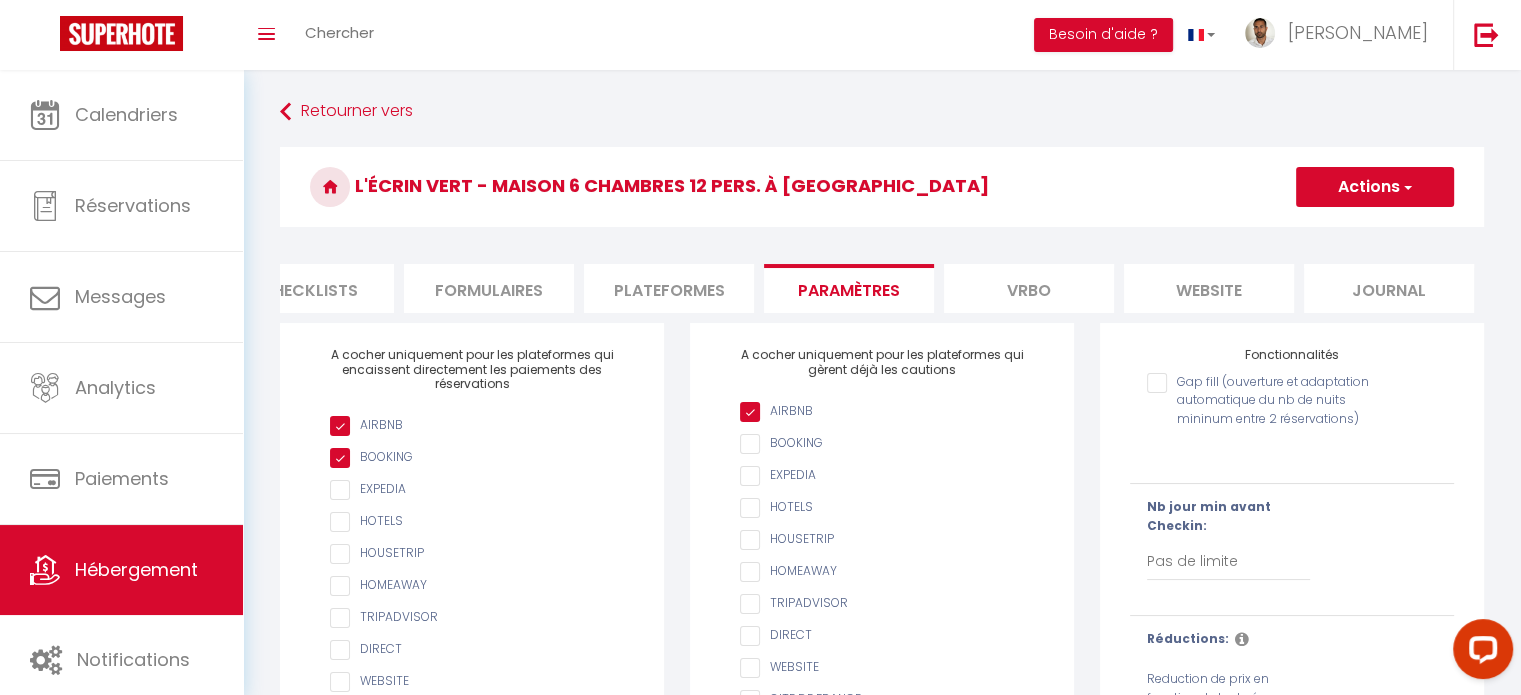 click on "Plateformes" at bounding box center [669, 288] 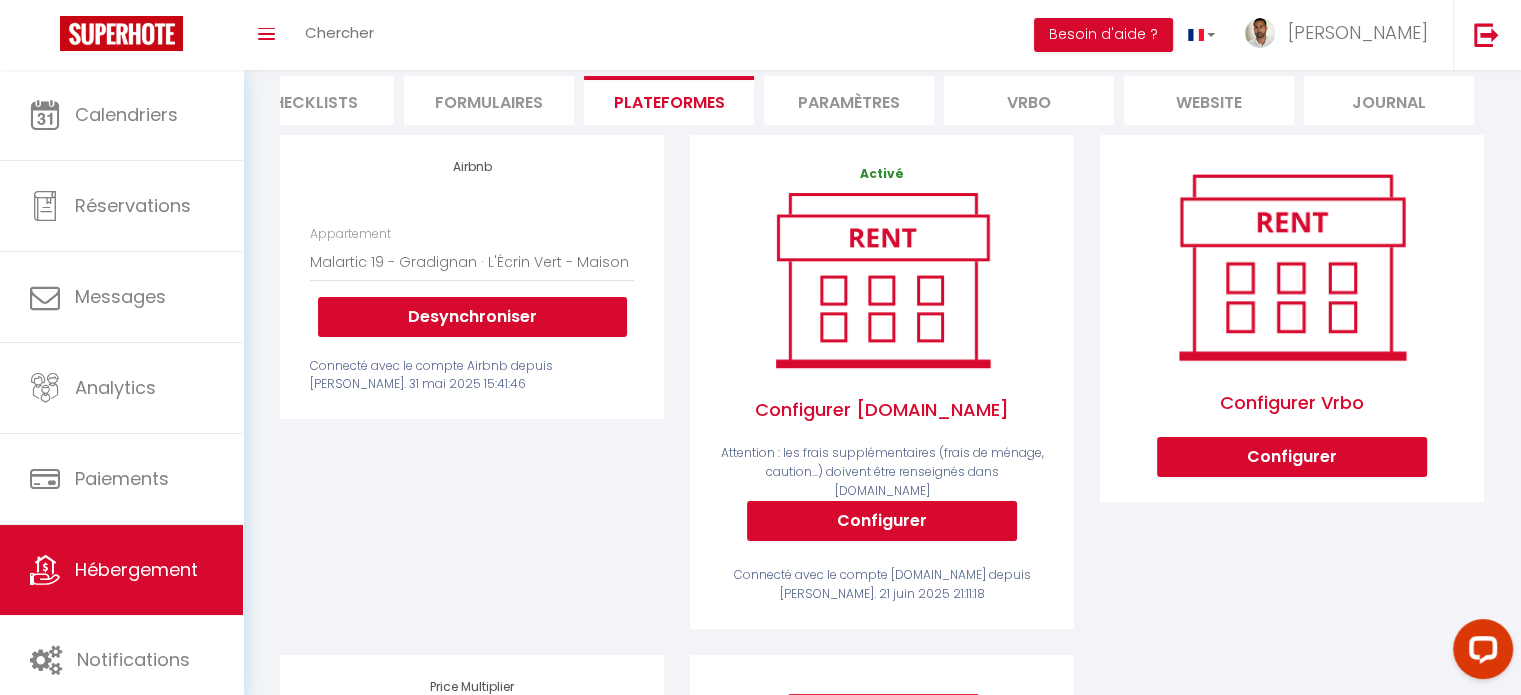scroll, scrollTop: 0, scrollLeft: 0, axis: both 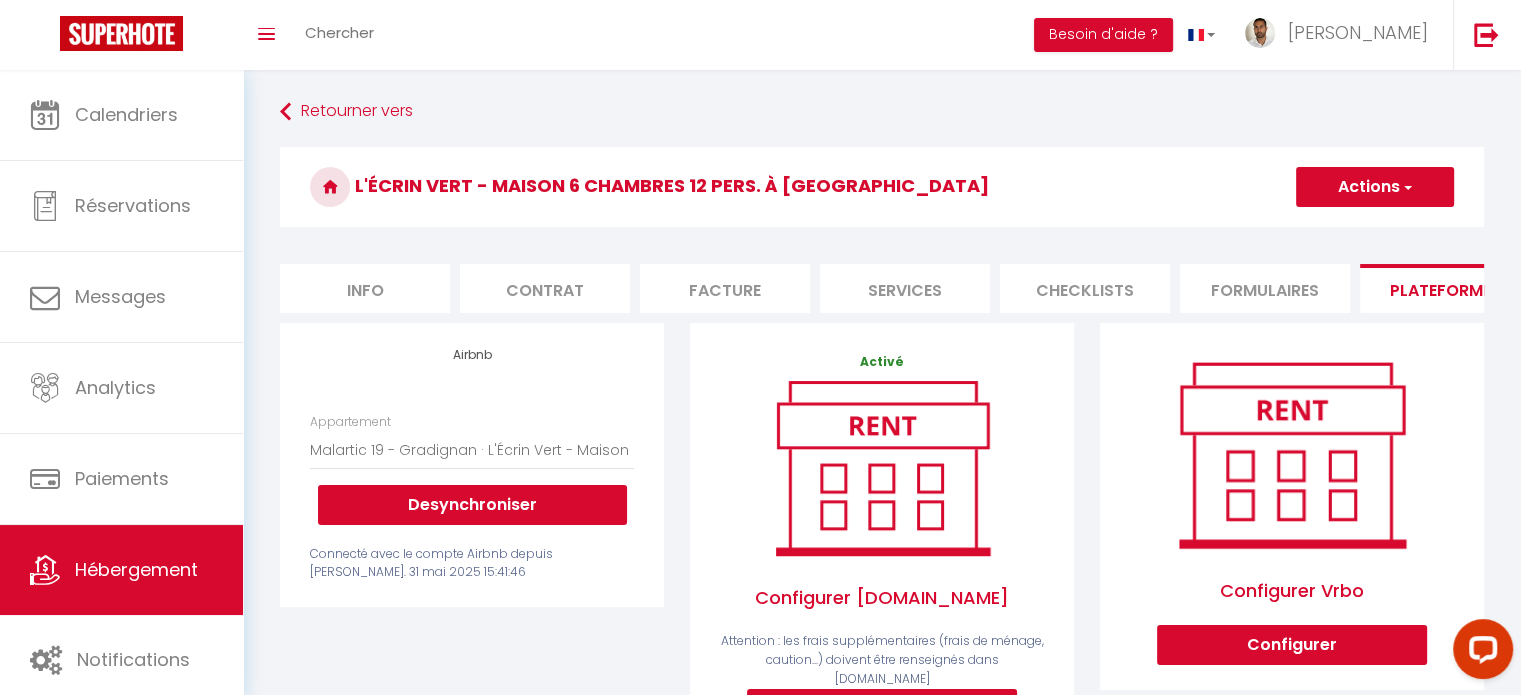 click on "Info" at bounding box center [365, 288] 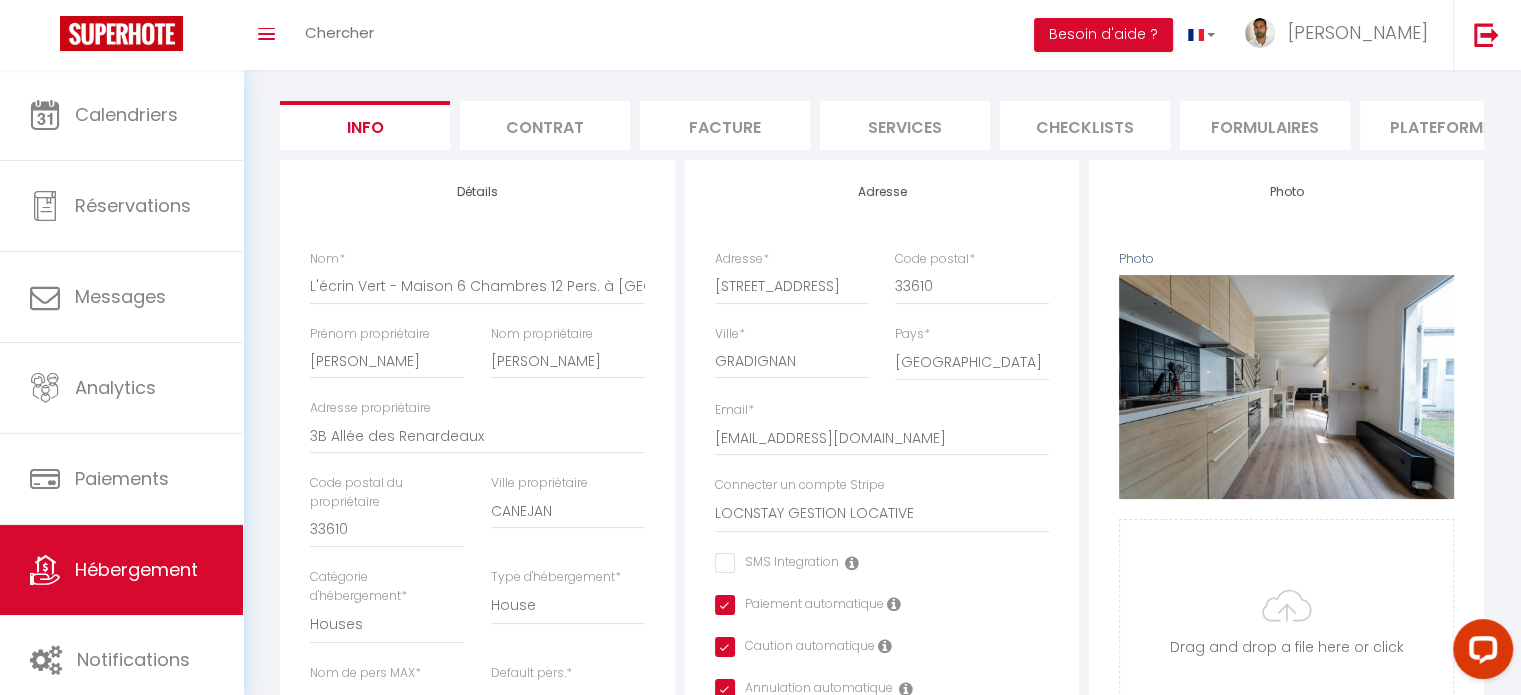 scroll, scrollTop: 131, scrollLeft: 0, axis: vertical 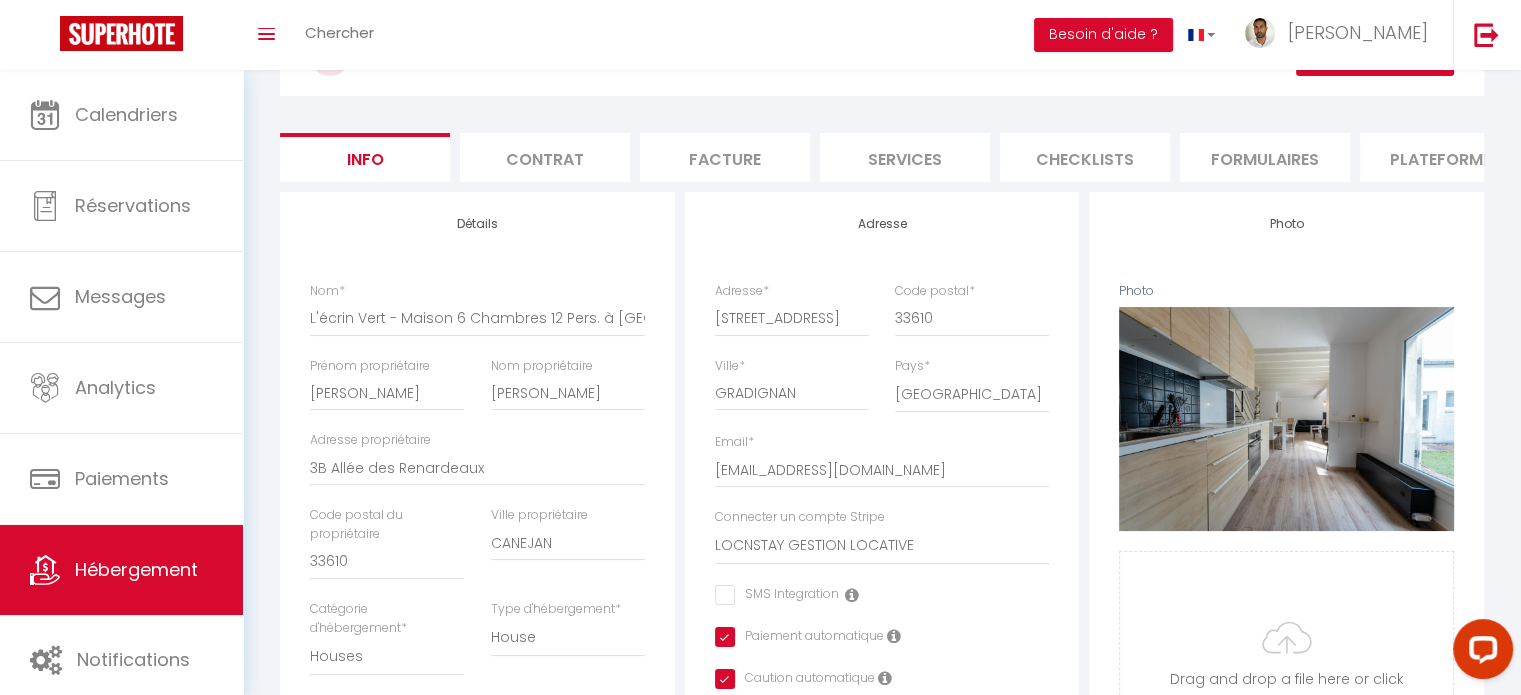 click on "Facture" at bounding box center (725, 157) 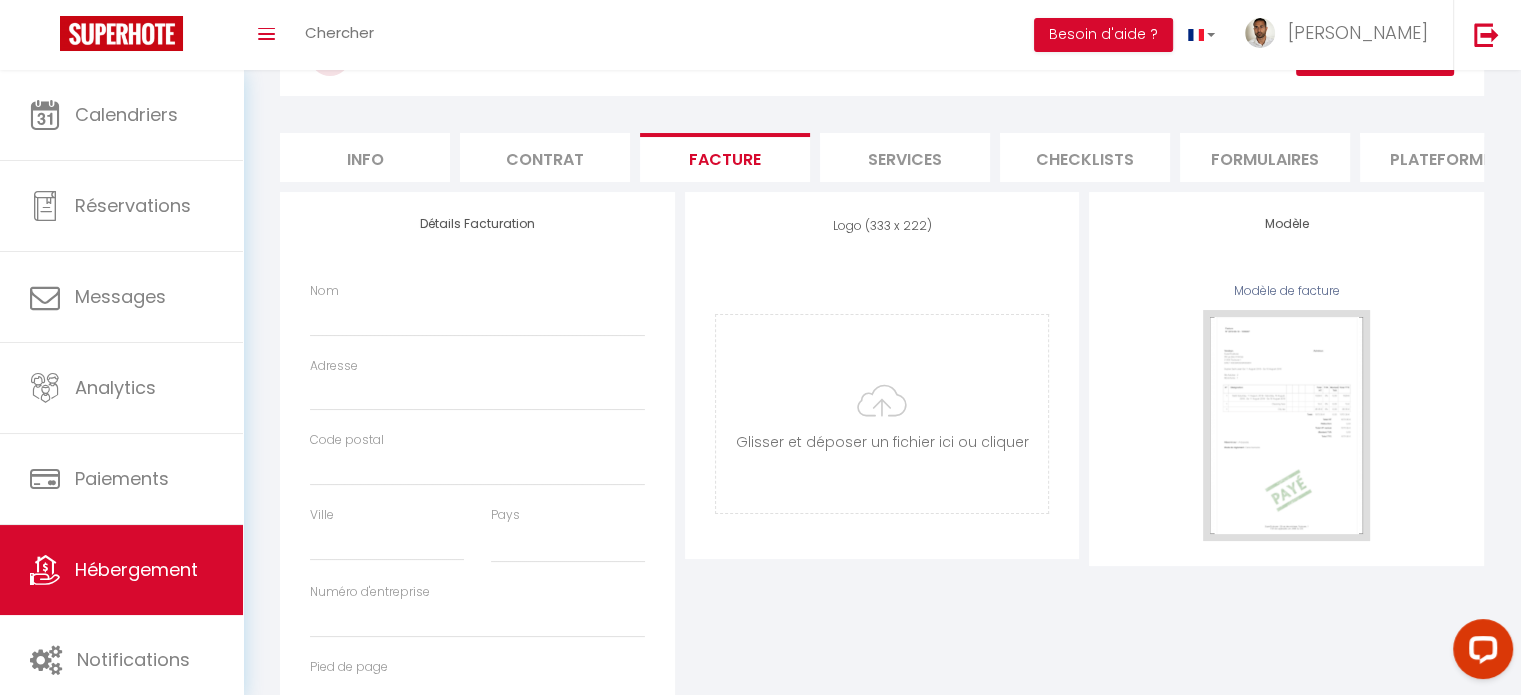 click on "Services" at bounding box center (905, 157) 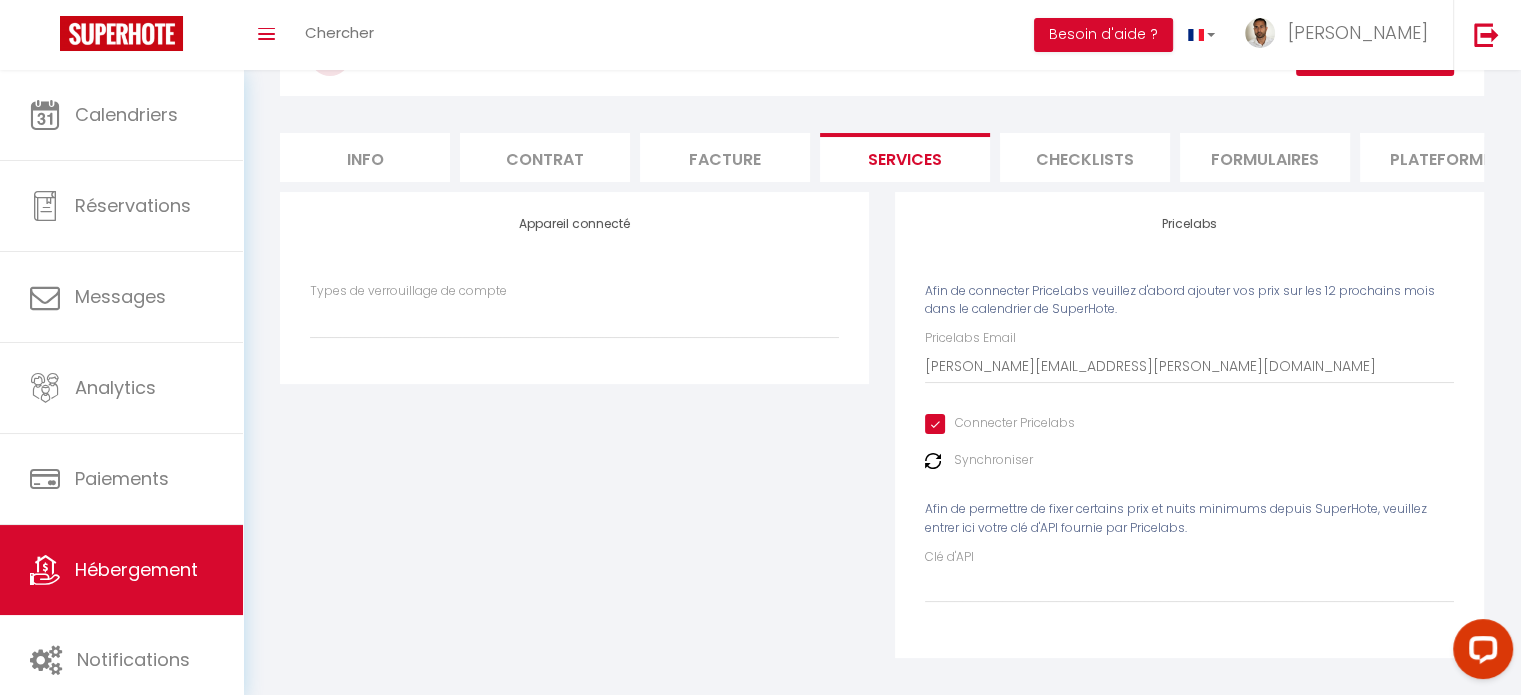 select 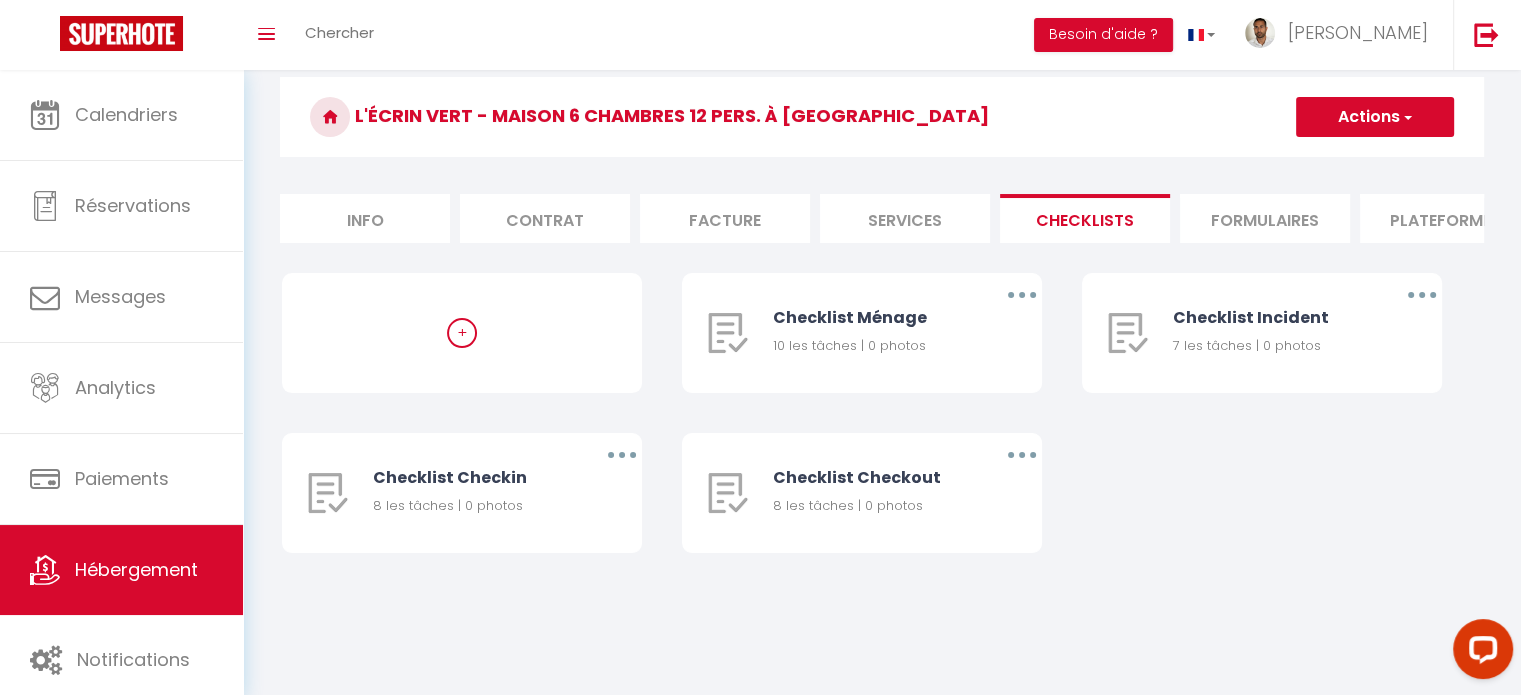 scroll, scrollTop: 70, scrollLeft: 0, axis: vertical 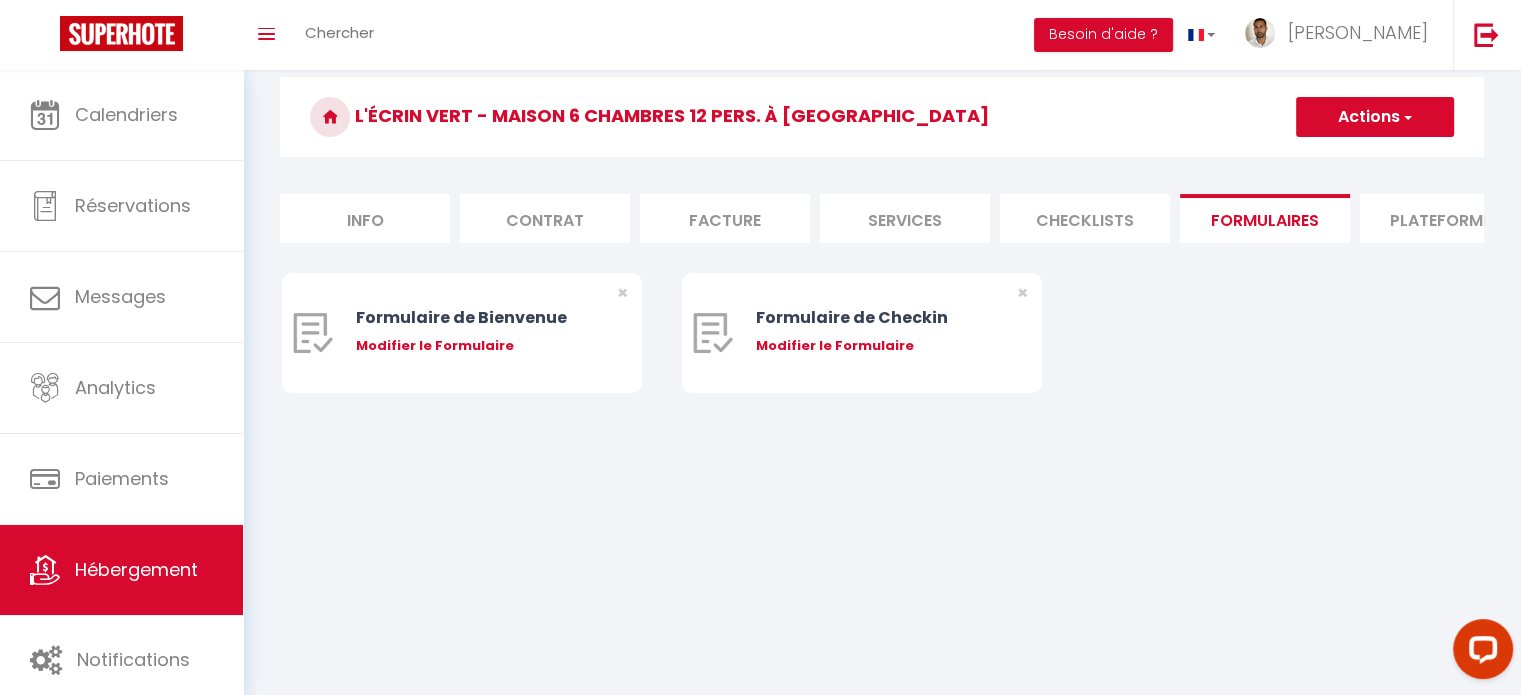 click on "Plateformes" at bounding box center [1445, 218] 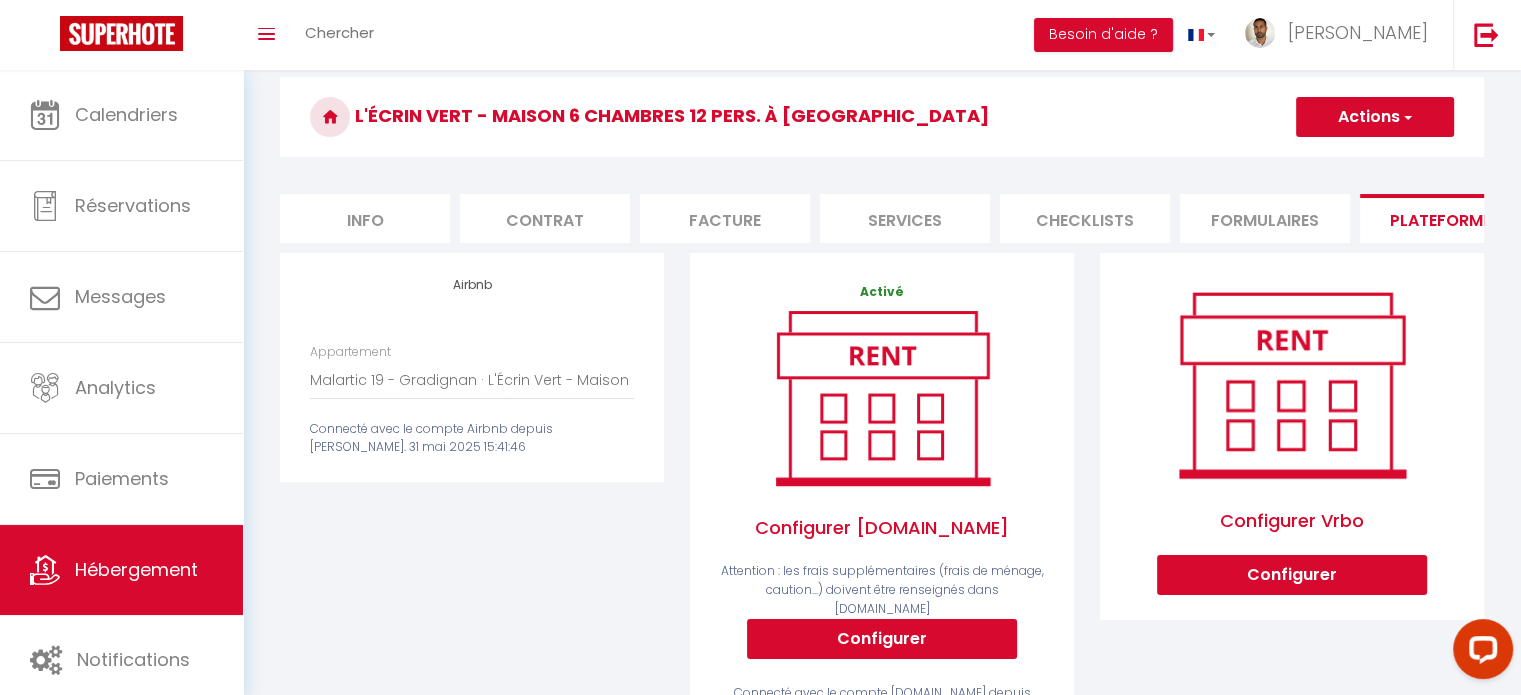 scroll, scrollTop: 131, scrollLeft: 0, axis: vertical 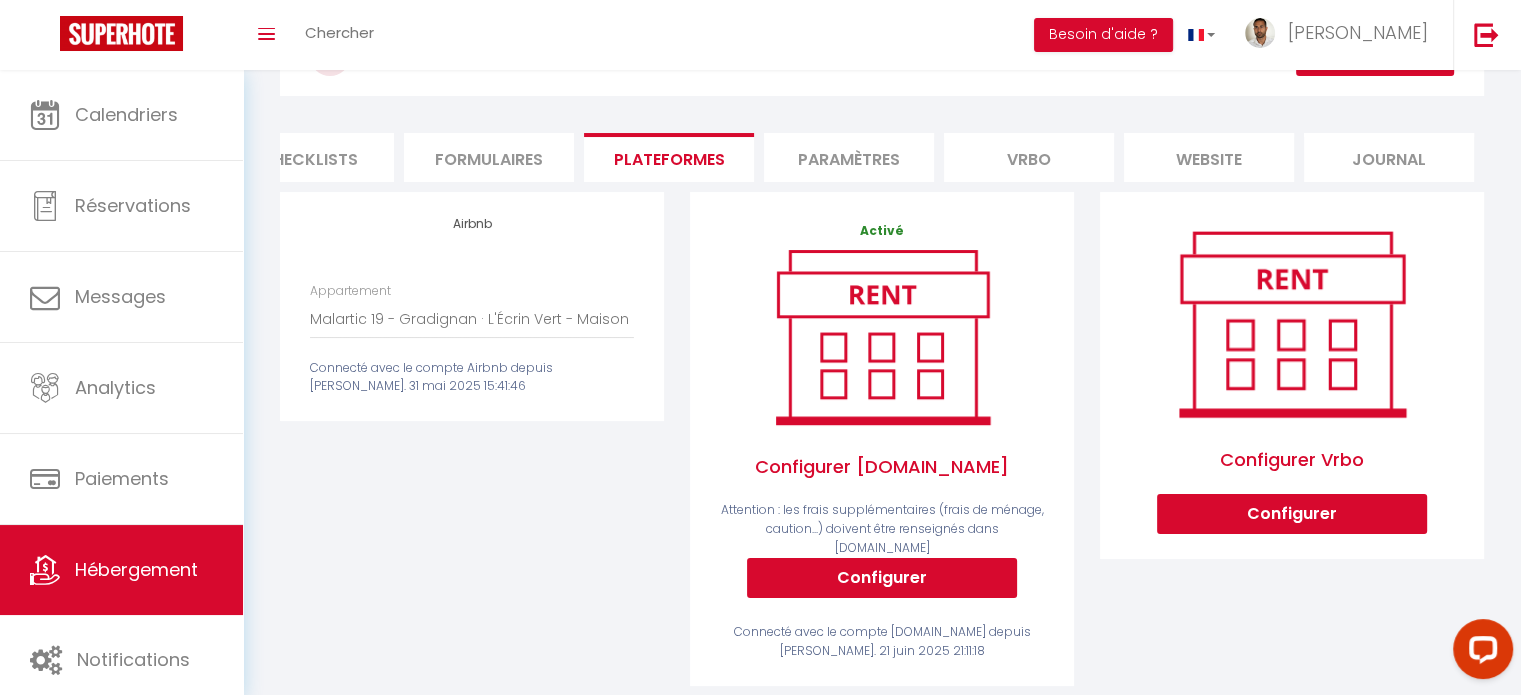 click on "Paramètres" at bounding box center [849, 157] 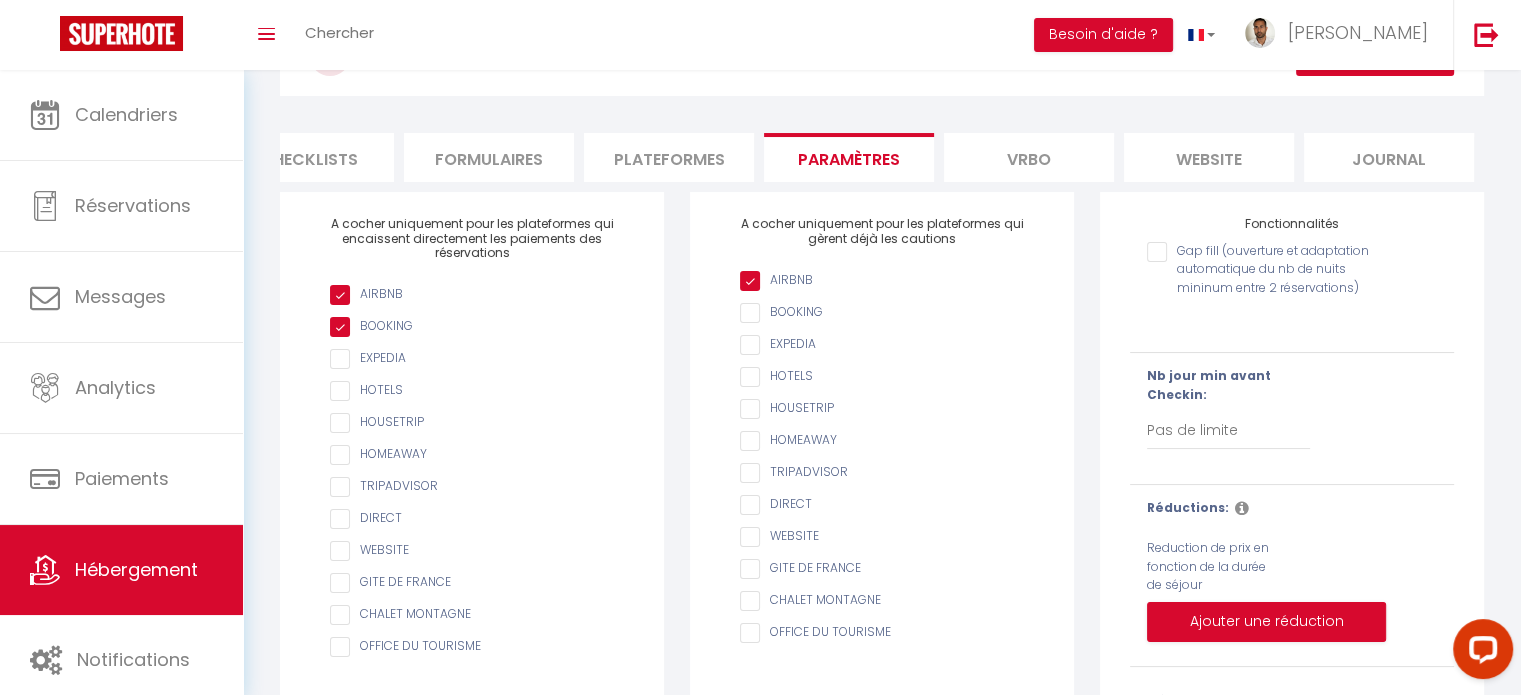 click on "Vrbo" at bounding box center [1029, 157] 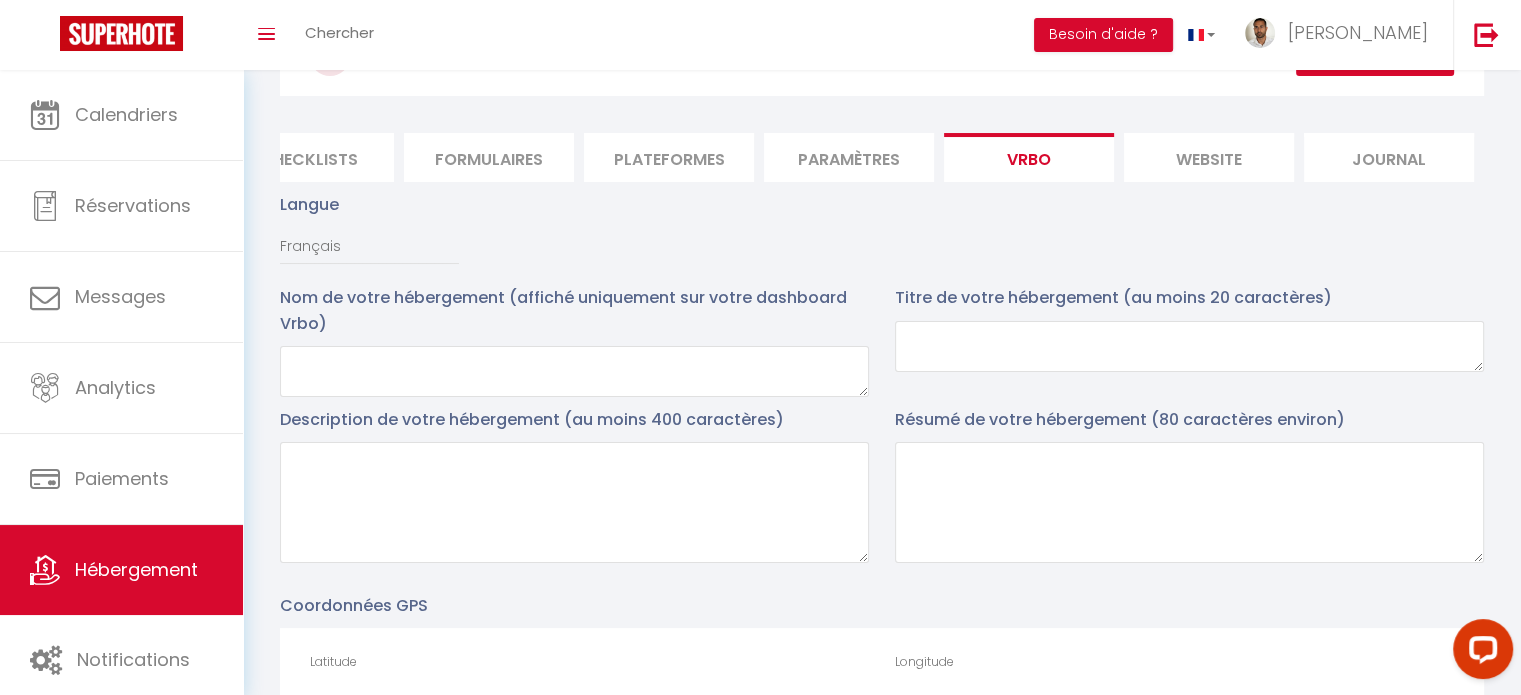 click on "website" at bounding box center [1209, 157] 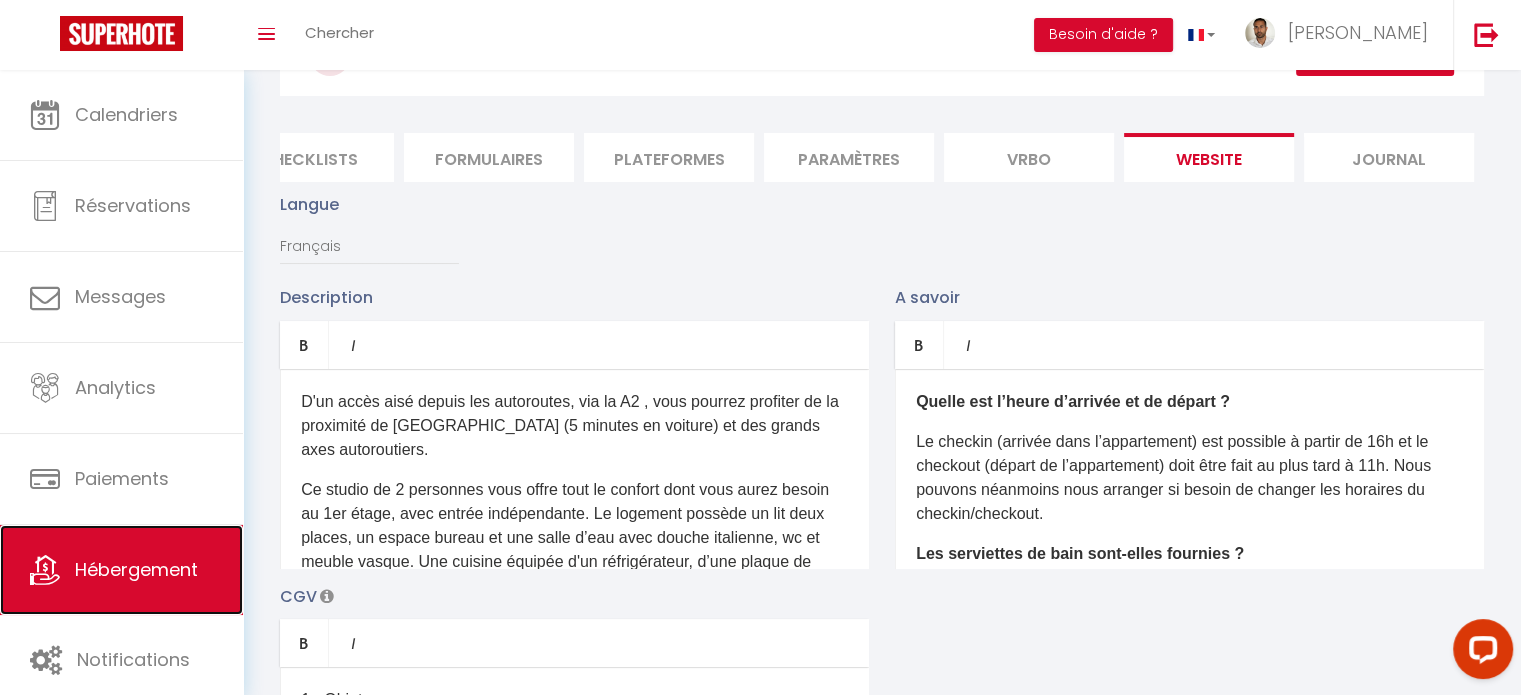 click on "Hébergement" at bounding box center [136, 569] 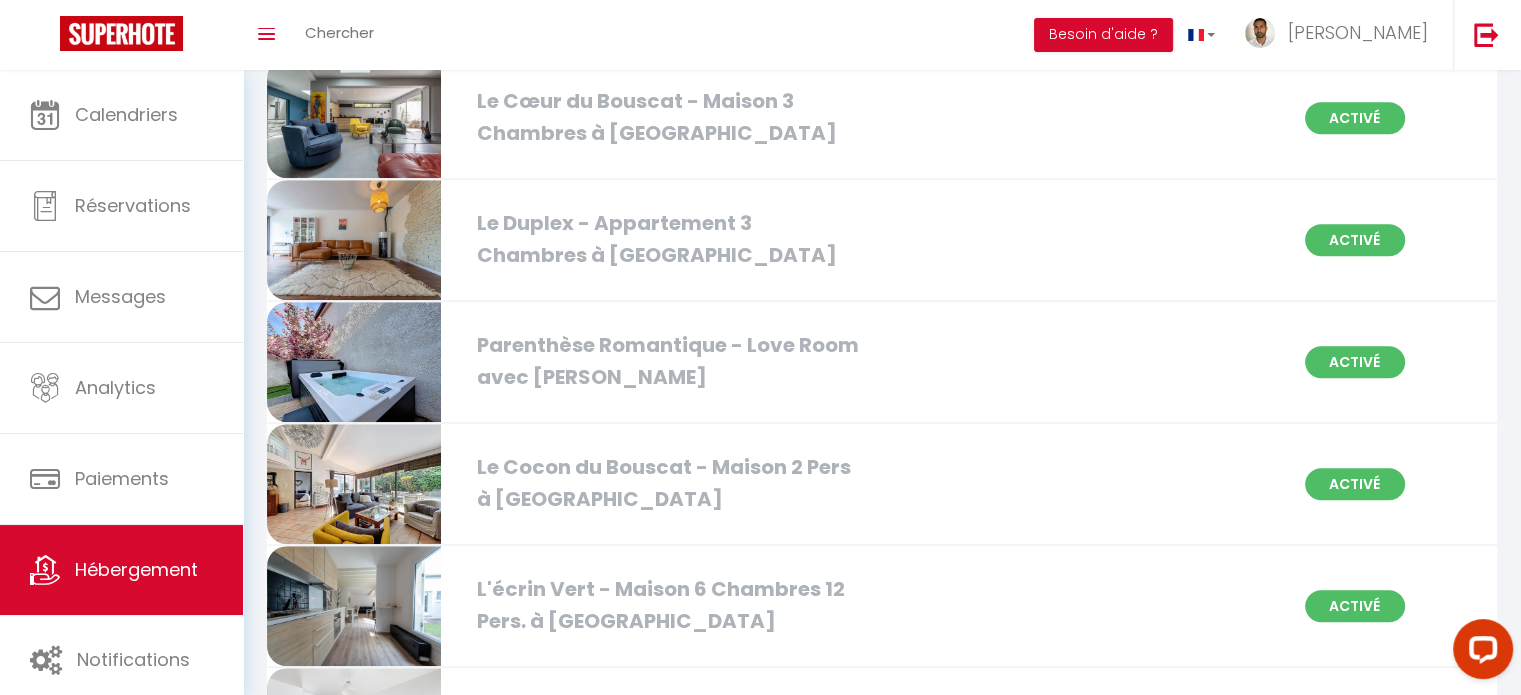 scroll, scrollTop: 1313, scrollLeft: 0, axis: vertical 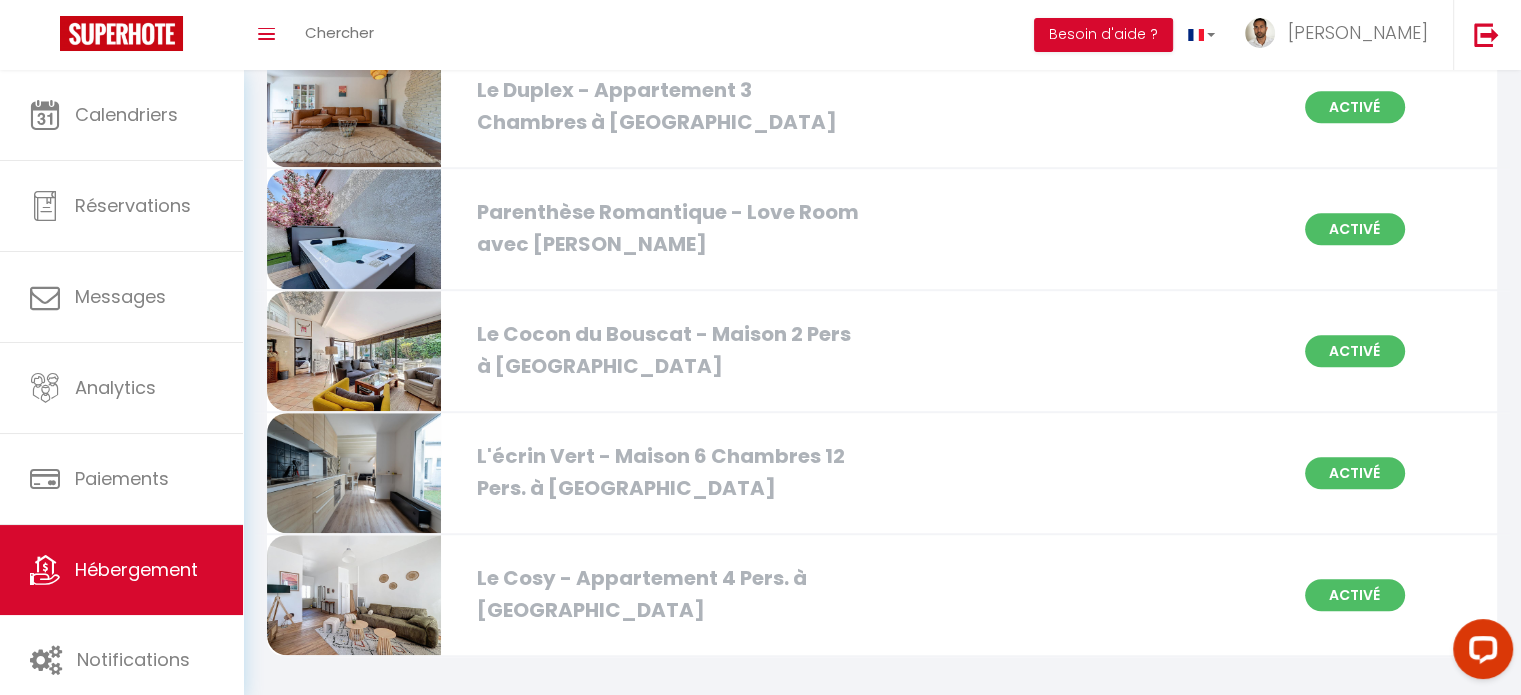 click on "Le Cosy - Appartement 4 Pers. à [GEOGRAPHIC_DATA]" at bounding box center (663, 594) 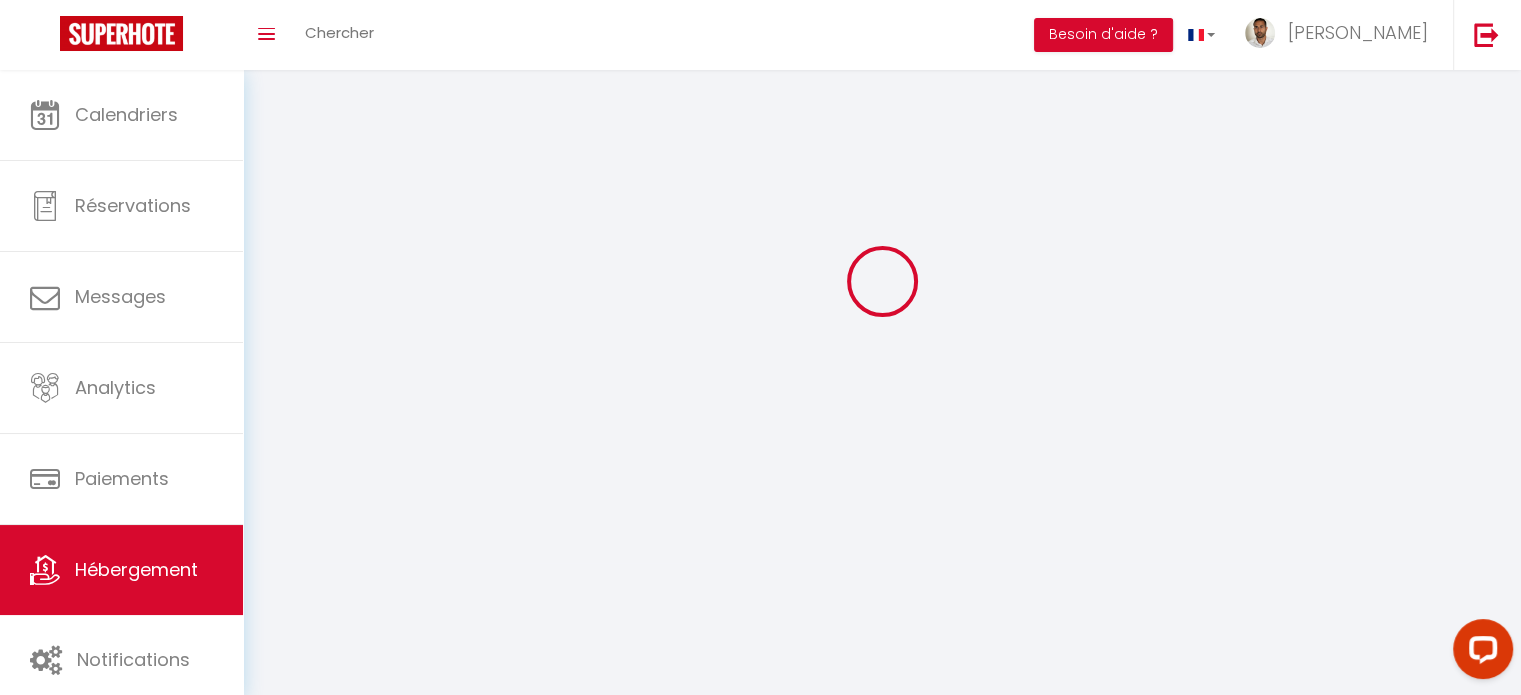scroll, scrollTop: 0, scrollLeft: 0, axis: both 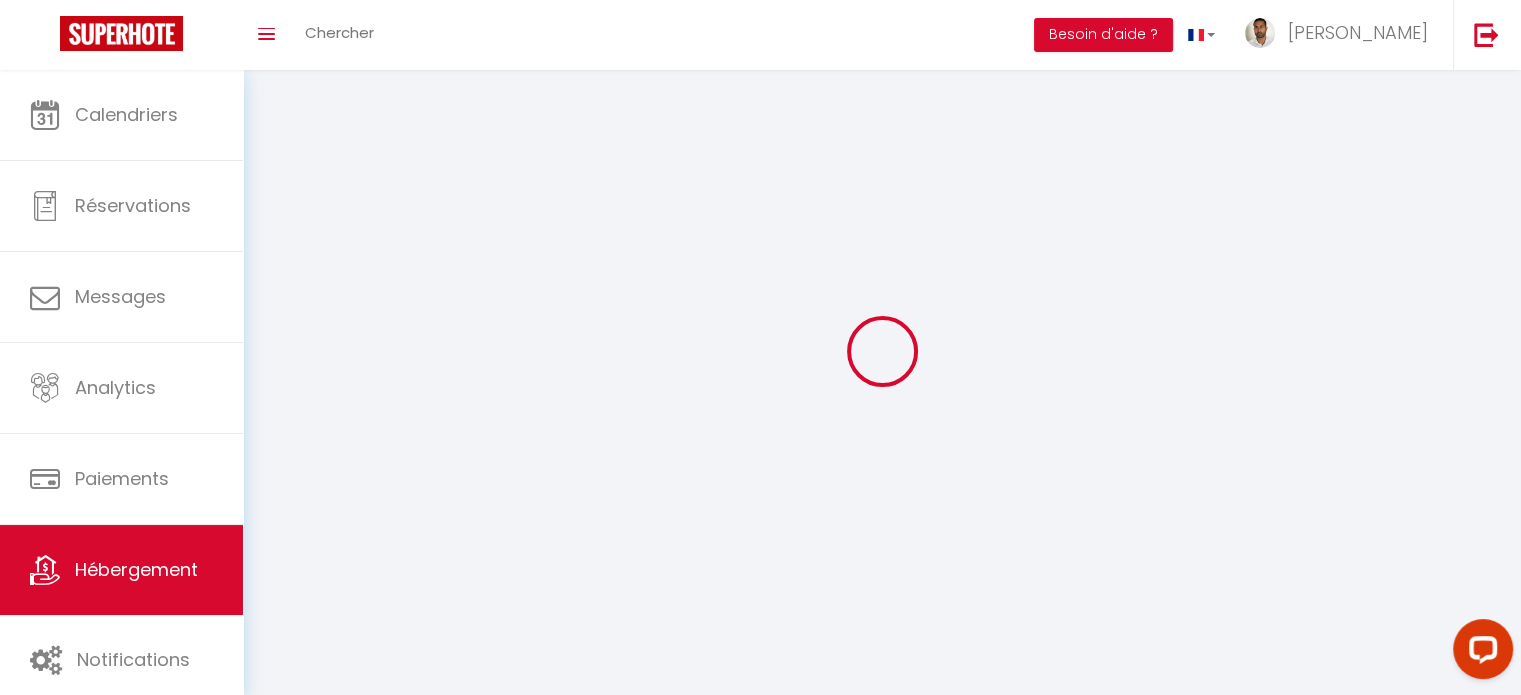 select 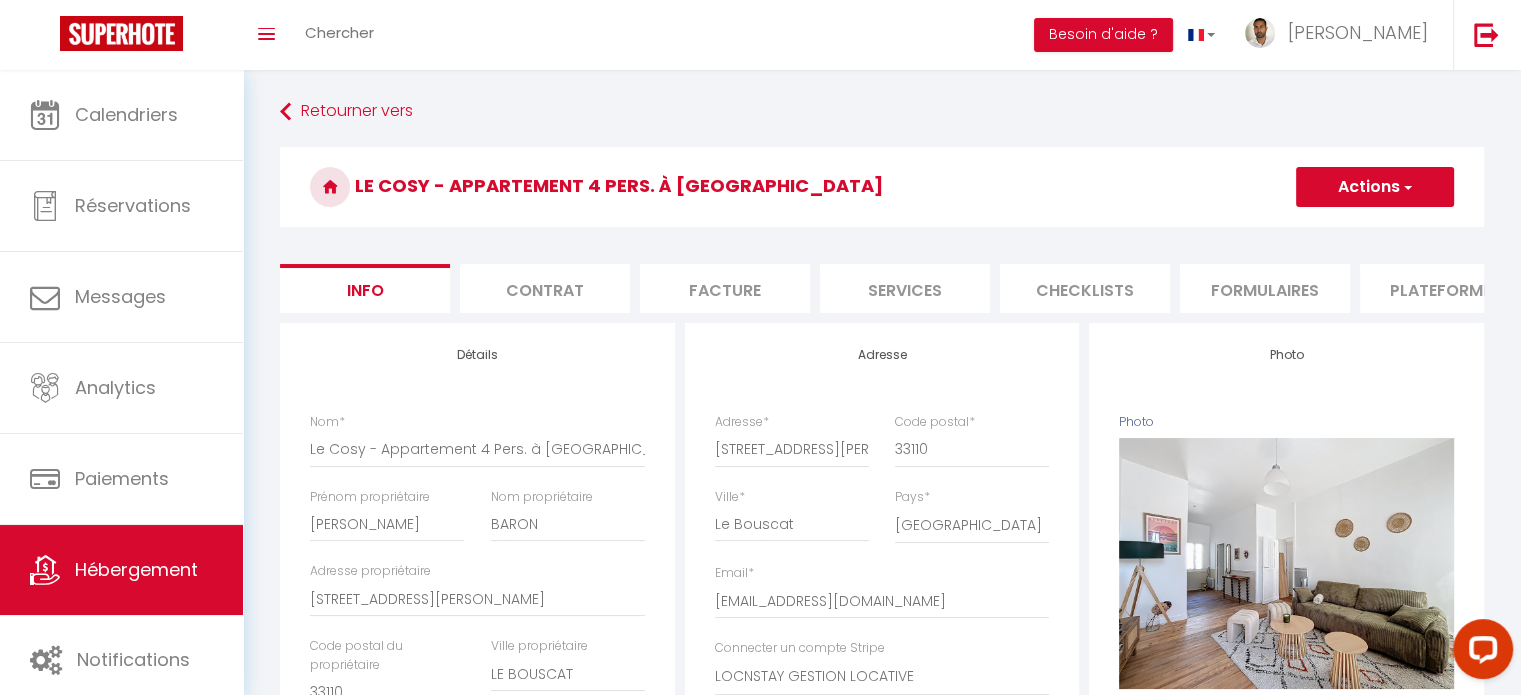 scroll, scrollTop: 0, scrollLeft: 776, axis: horizontal 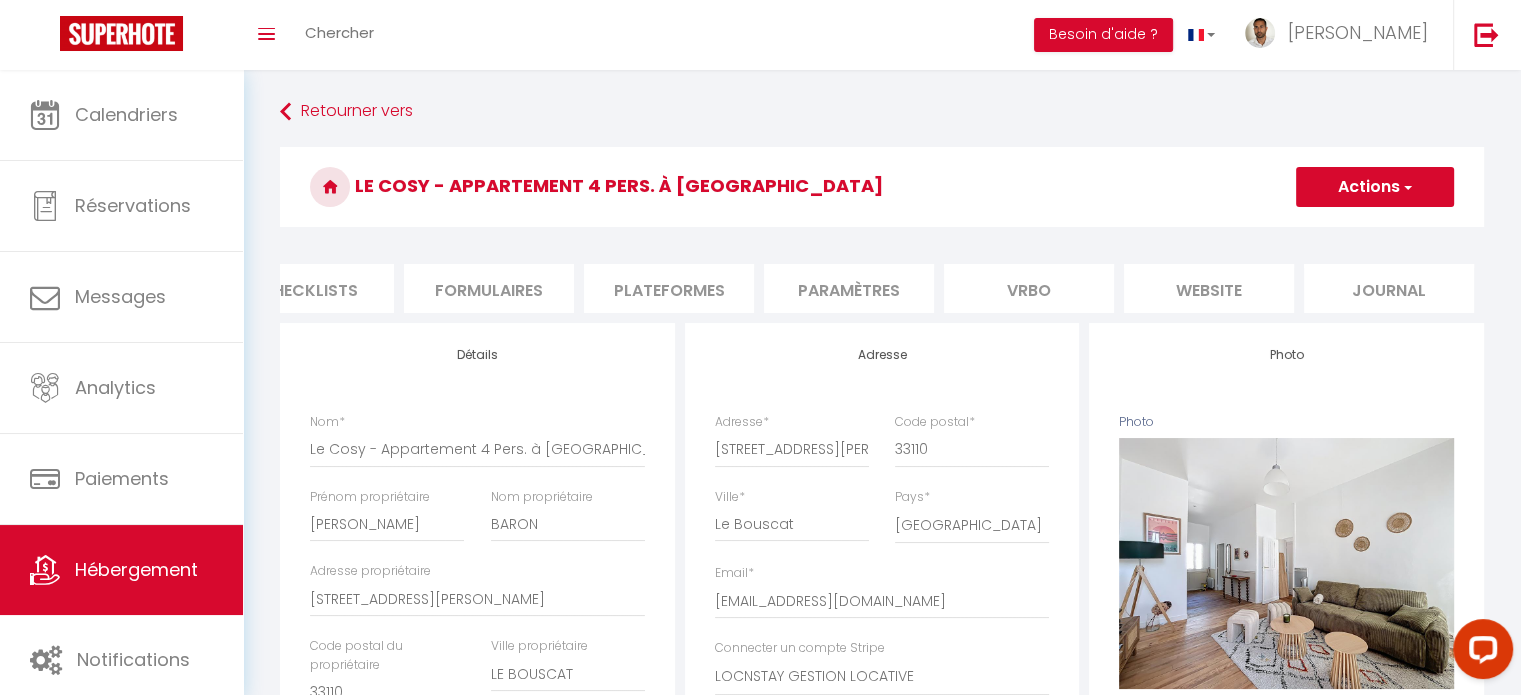 click on "Paramètres" at bounding box center [849, 288] 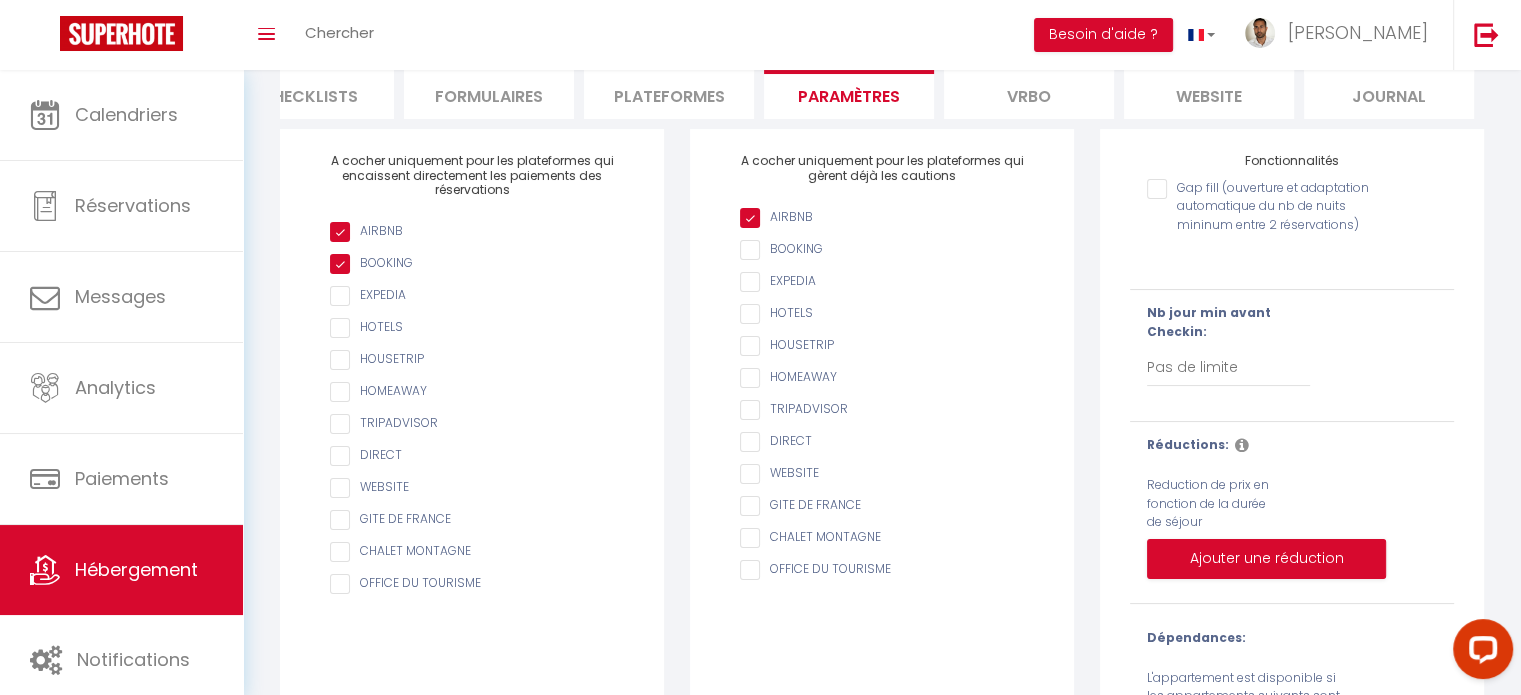 scroll, scrollTop: 191, scrollLeft: 0, axis: vertical 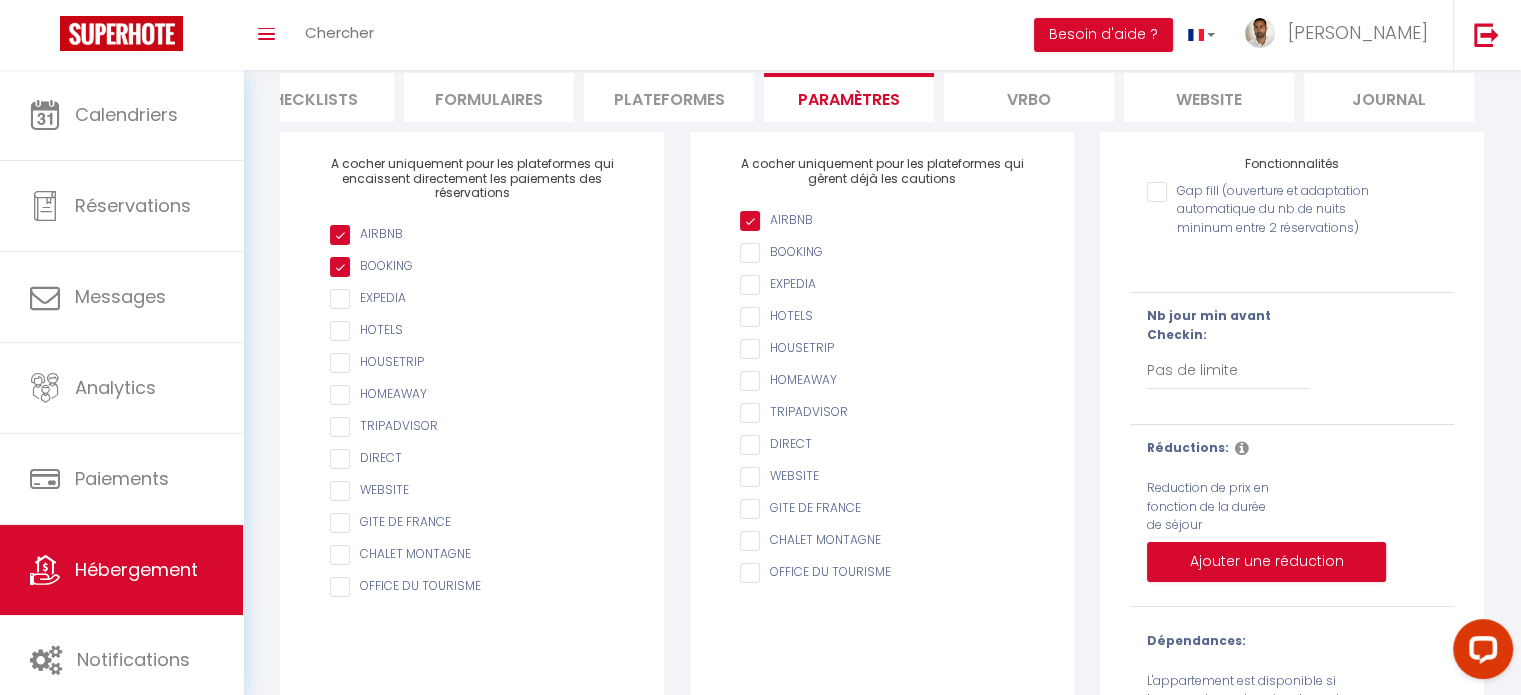 click on "Gap fill (ouverture et adaptation automatique du nb de nuits mininum entre 2 réservations)" at bounding box center (1264, 192) 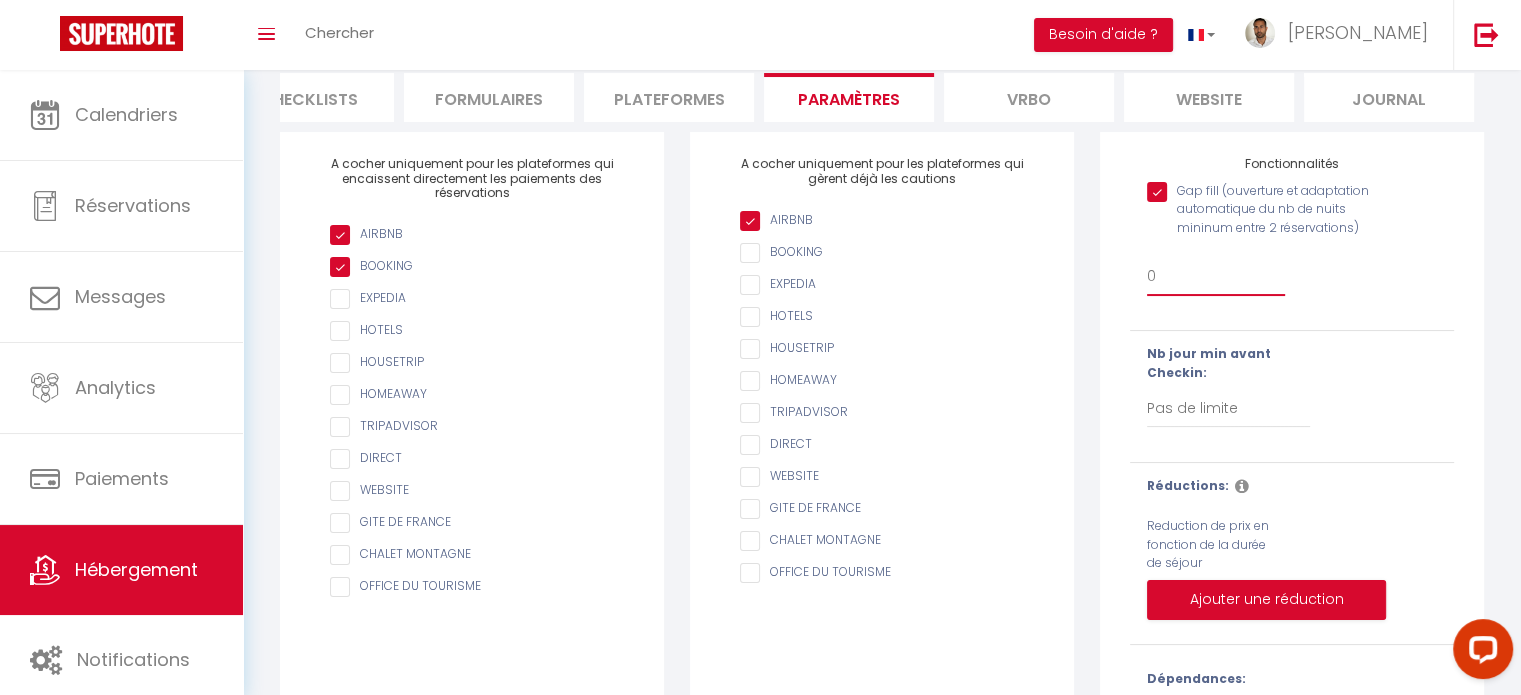 click on "0
+ 1 %
+ 2 %
+ 3 %
+ 4 %
+ 5 %
+ 6 %
+ 7 %
+ 8 %
+ 9 %
+ 10 %
+ 11 %
+ 12 %
+ 13 %
+ 14 %
+ 15 %
+ 16 %
+ 17 %
+ 18 %
+ 19 %
+ 20 %
+ 21 %
+ 22 %
+ 23 %
+ 24 %
+ 25 %" at bounding box center [1216, 277] 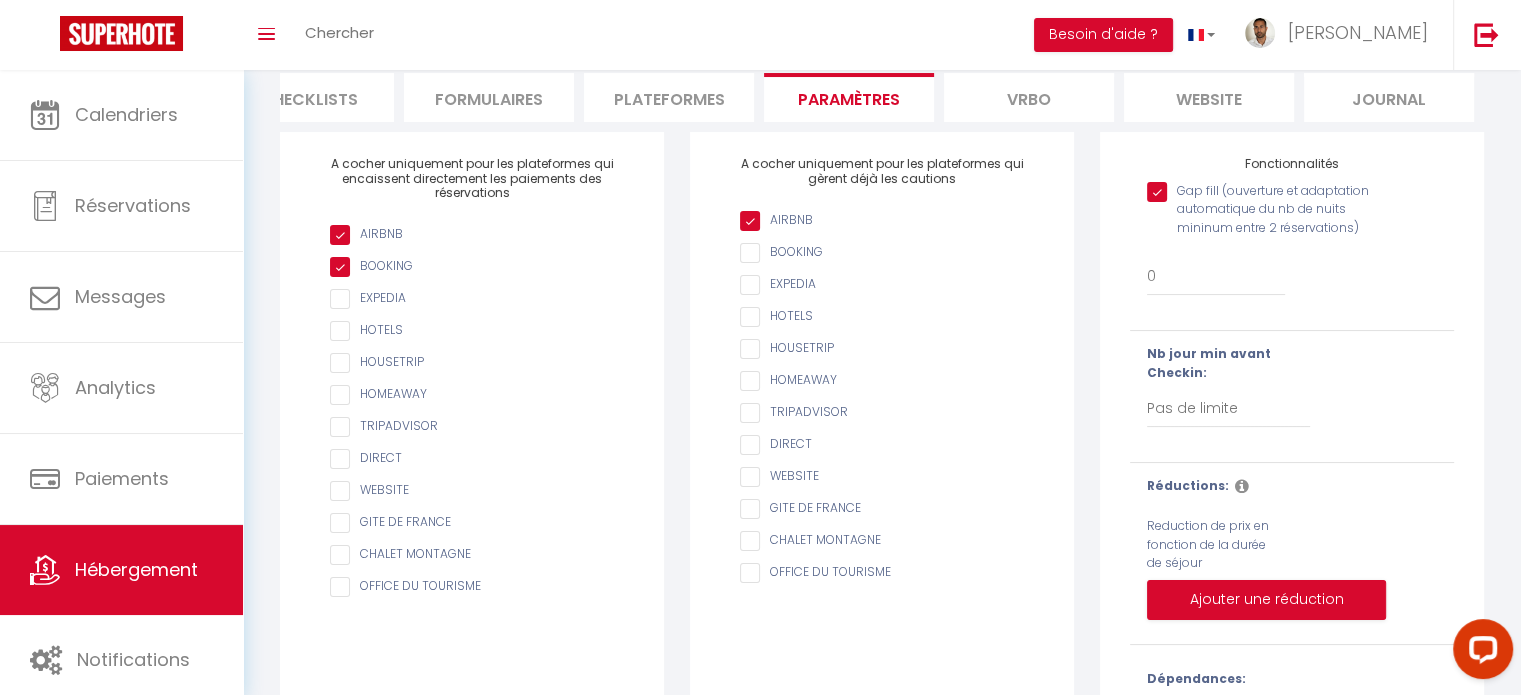 click on "Gap fill (ouverture et adaptation automatique du nb de nuits mininum entre 2 réservations)
0
+ 1 %
+ 2 %
+ 3 %
+ 4 %
+ 5 %
+ 6 %
+ 7 %
+ 8 %
+ 9 %
+ 10 %
+ 11 %
+ 12 %
+ 13 %
+ 14 %
+ 15 %
+ 16 %
+ 17 %
+ 18 %
+ 19 %
+ 20 %
+ 21 %
+ 22 %
+ 23 %" at bounding box center (1292, 408) 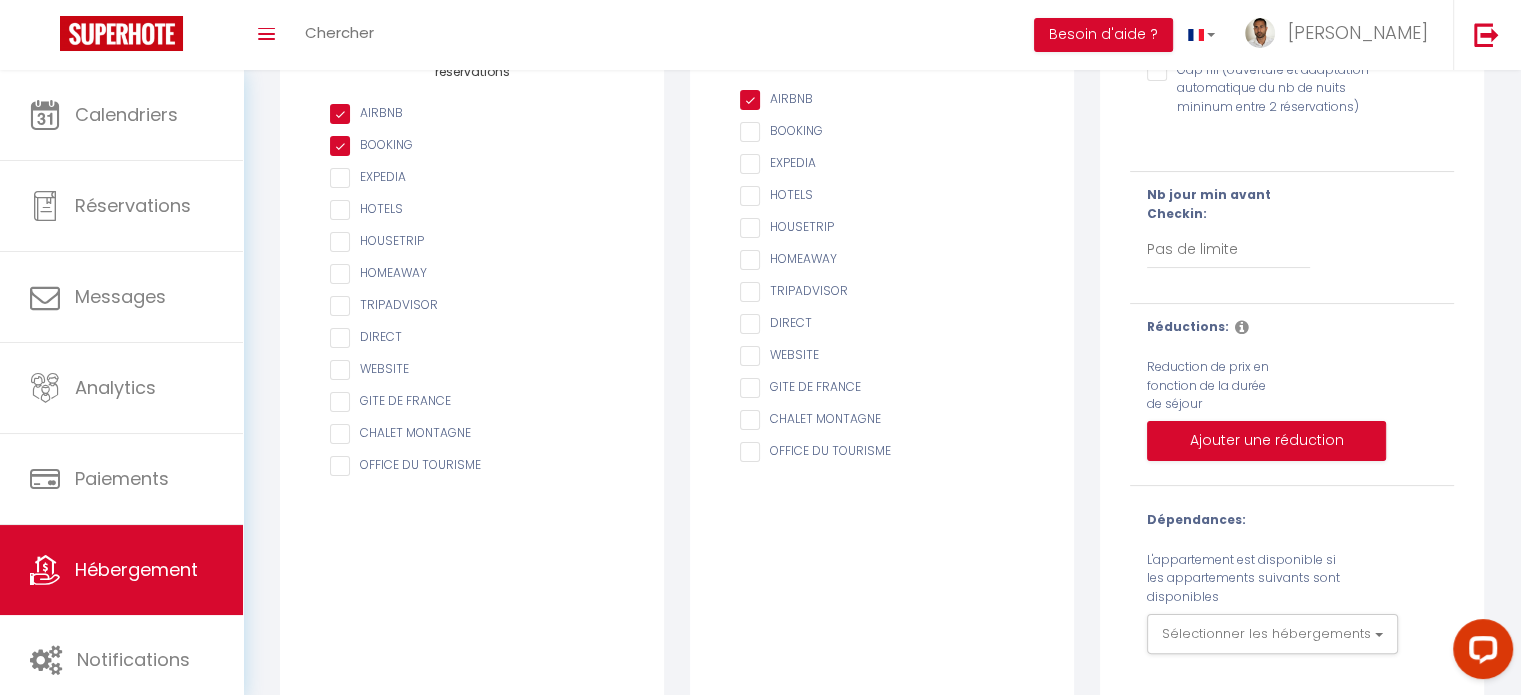 scroll, scrollTop: 354, scrollLeft: 0, axis: vertical 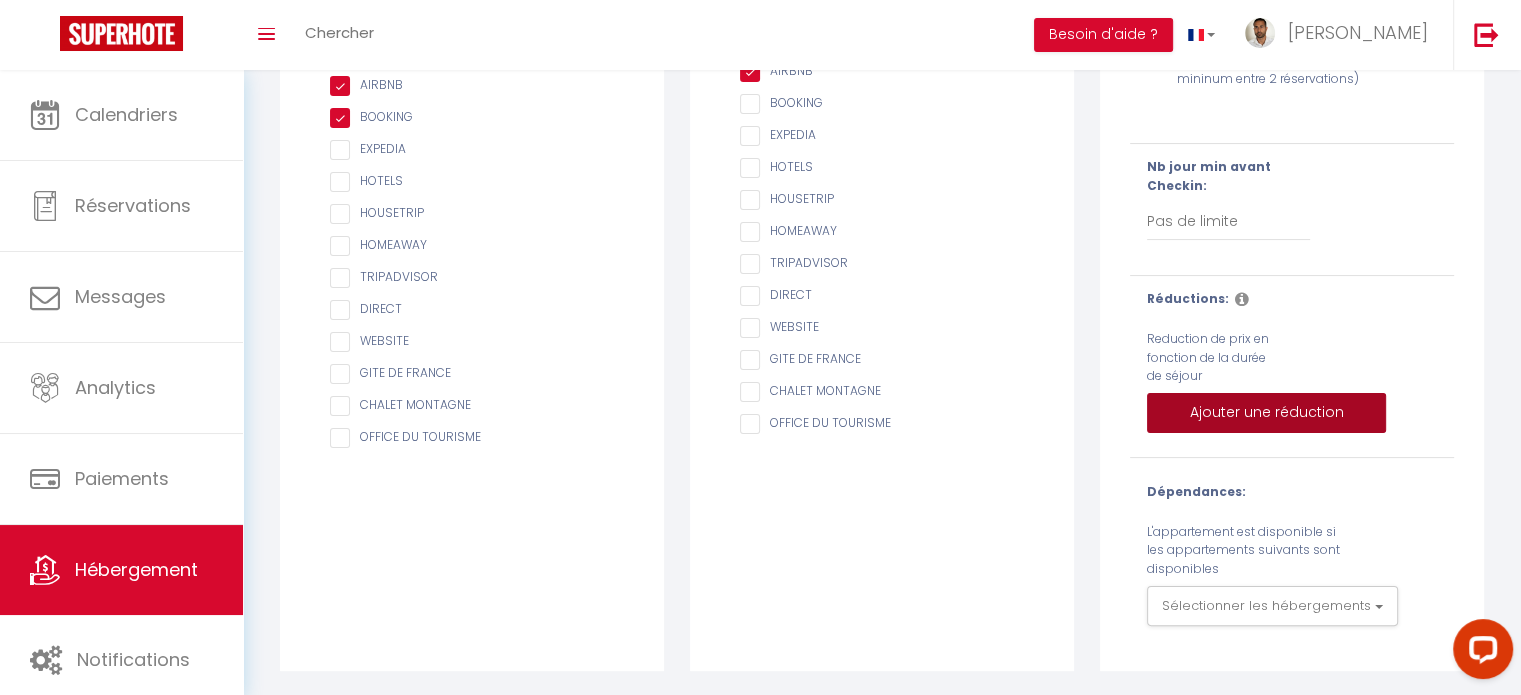 click on "Ajouter une réduction" at bounding box center [1266, 413] 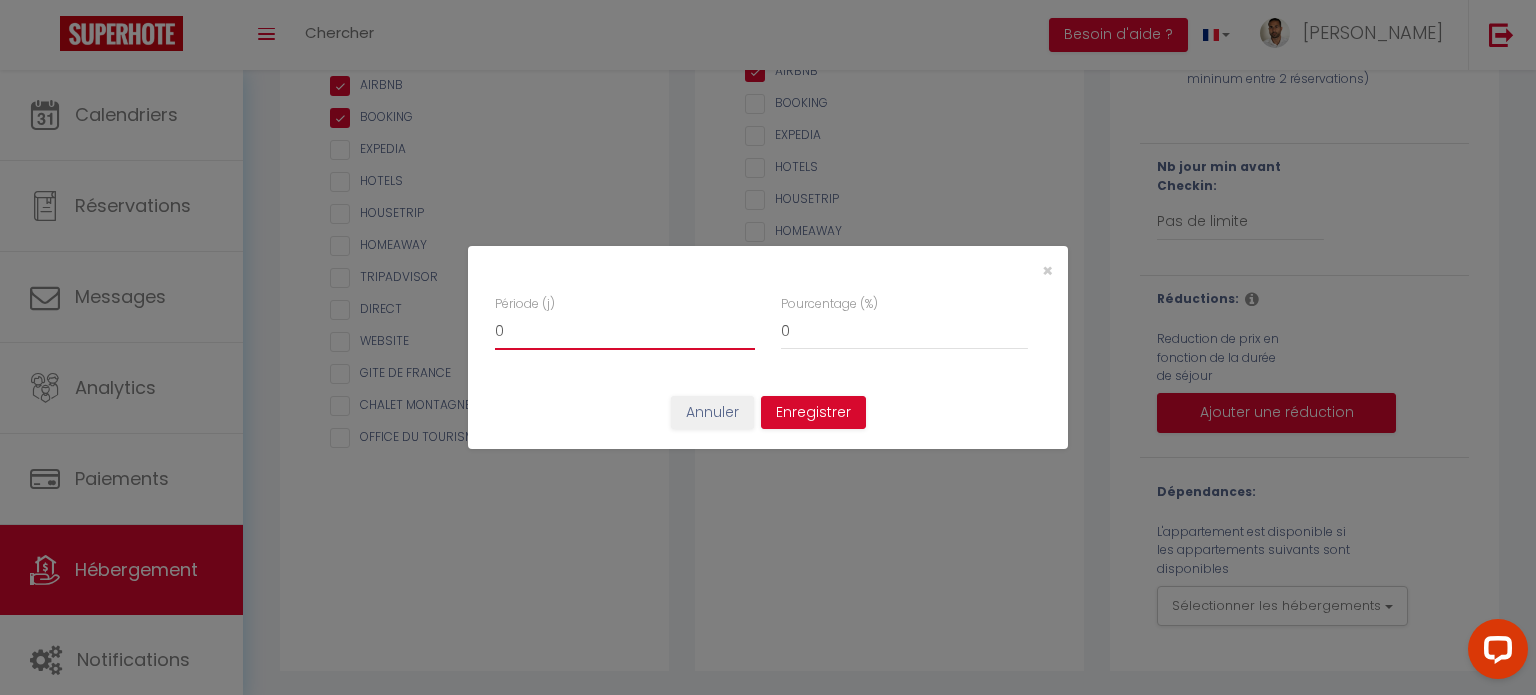 click on "0" at bounding box center (625, 332) 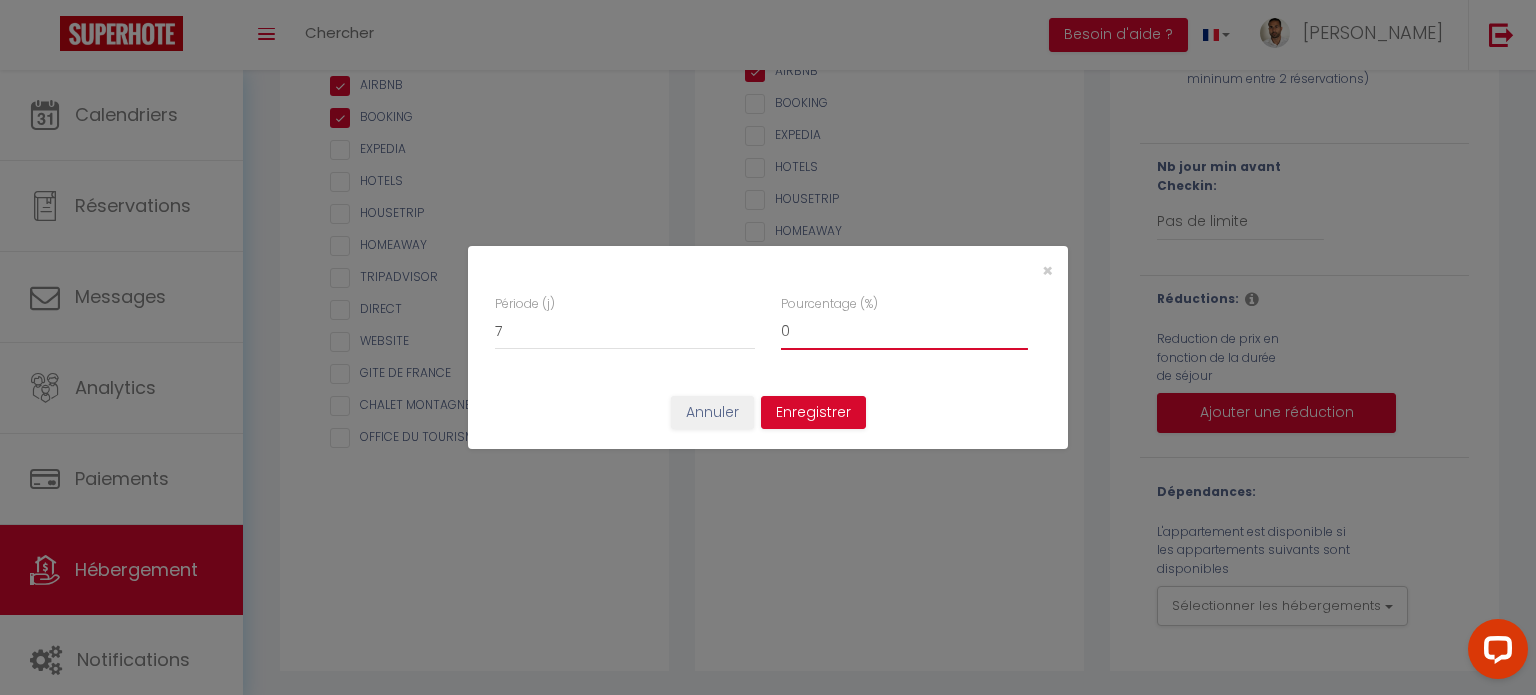 click on "0" at bounding box center (904, 332) 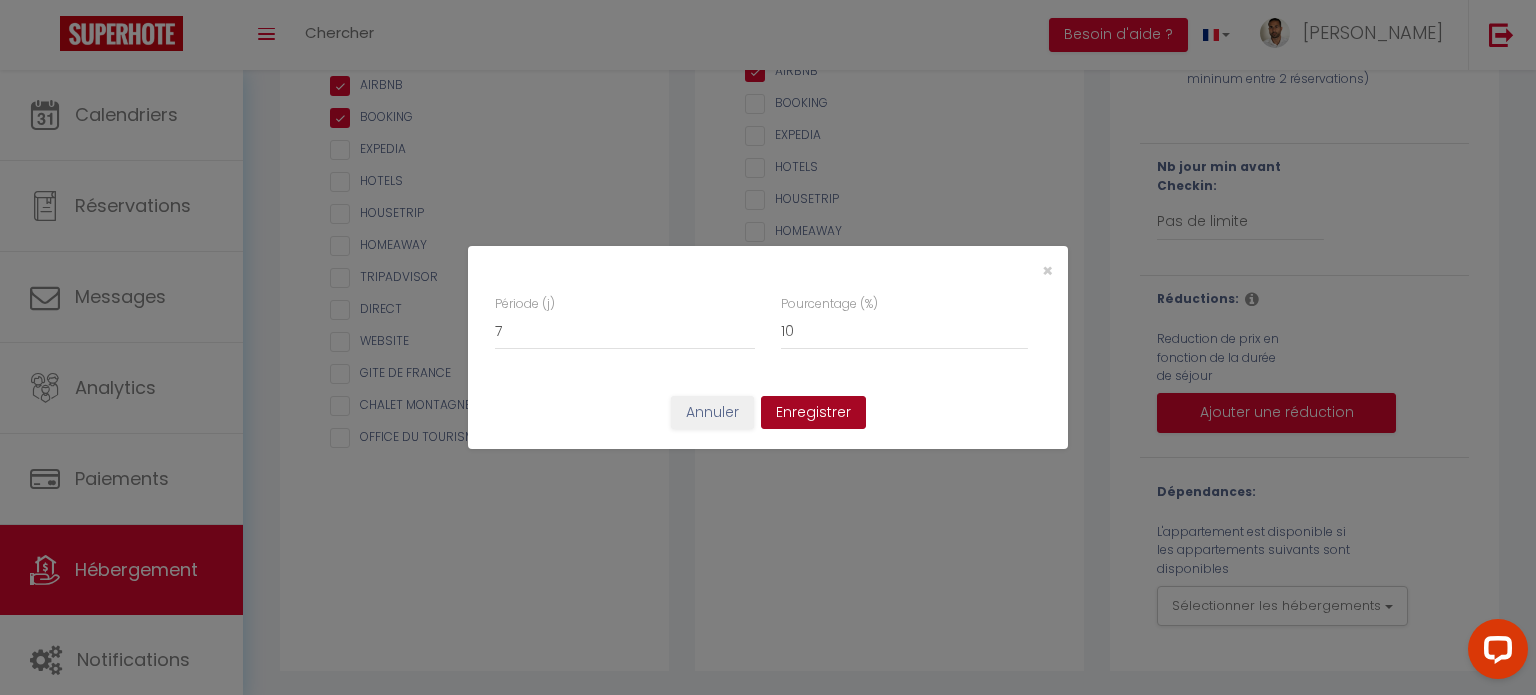 click on "Enregistrer" at bounding box center (813, 413) 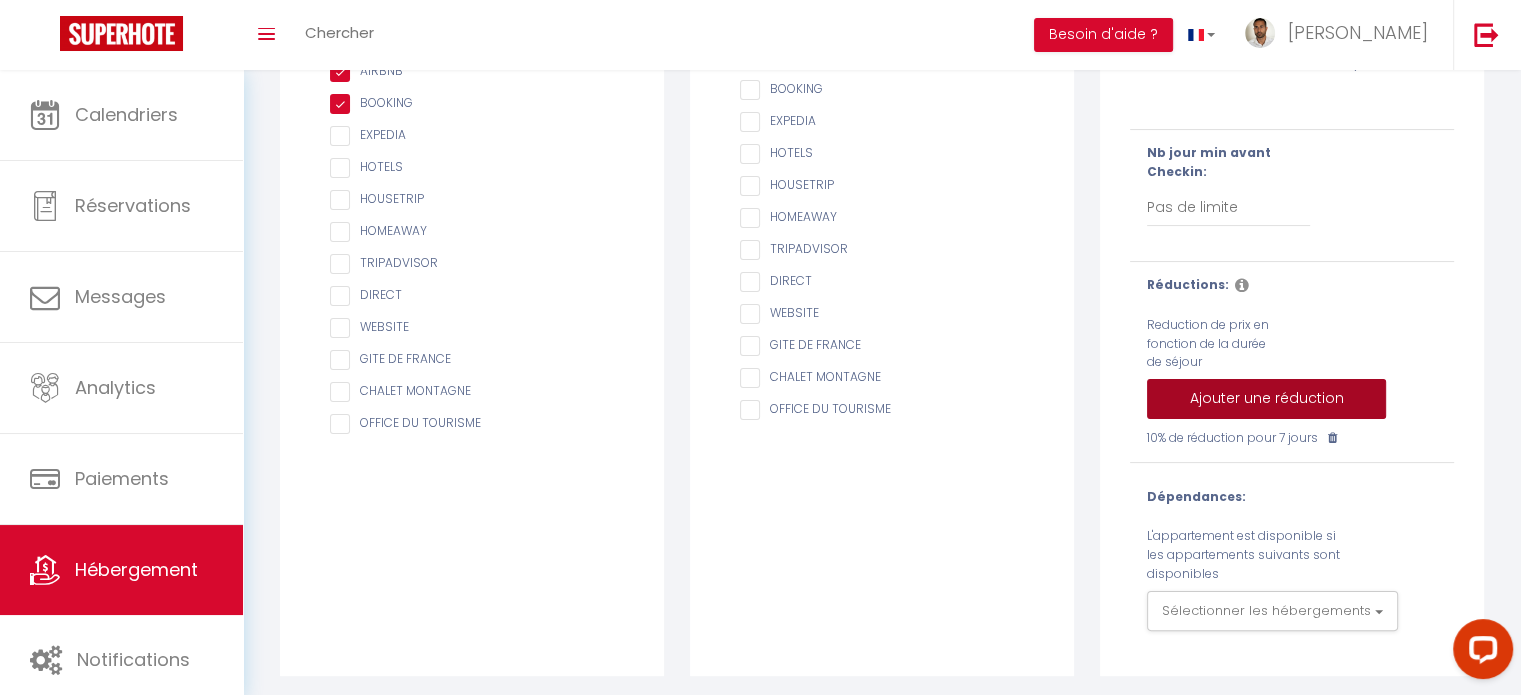 click on "Ajouter une réduction" at bounding box center [1266, 399] 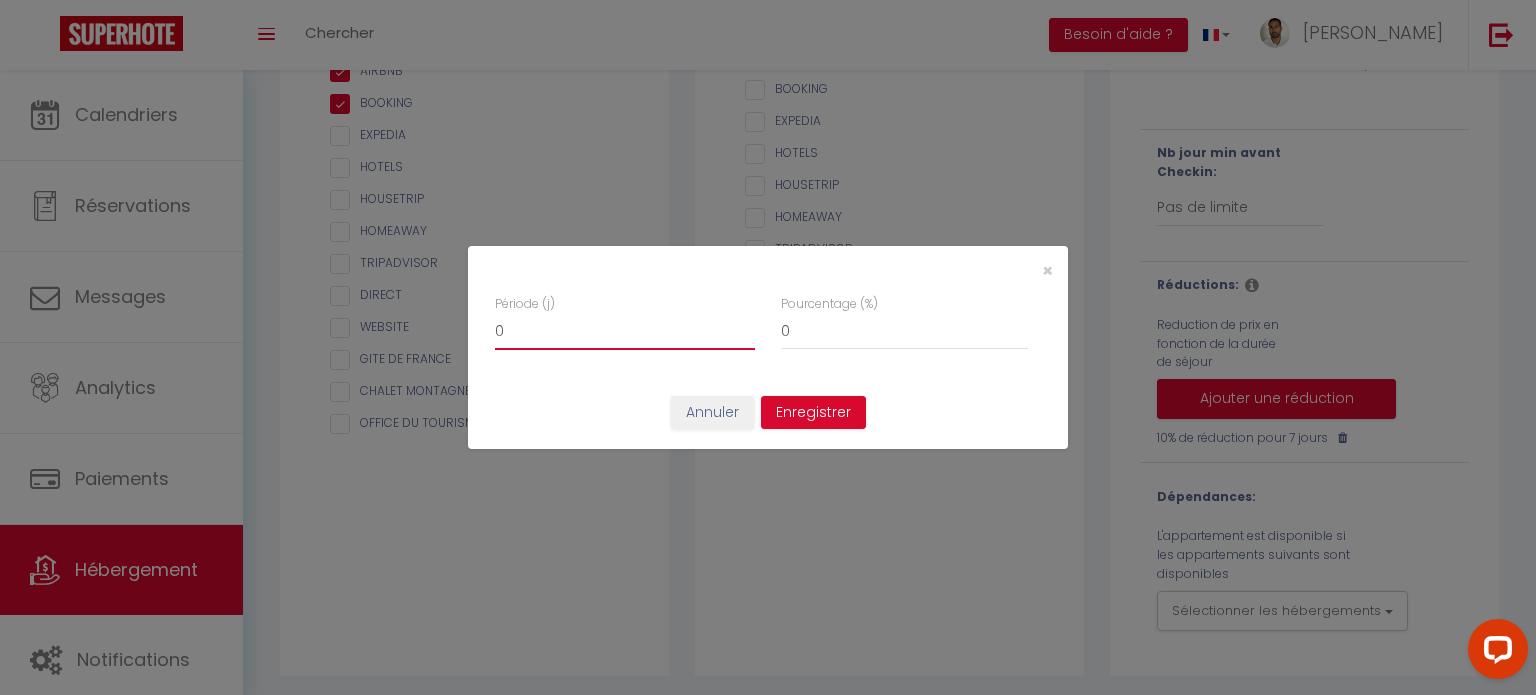 click on "0" at bounding box center [625, 332] 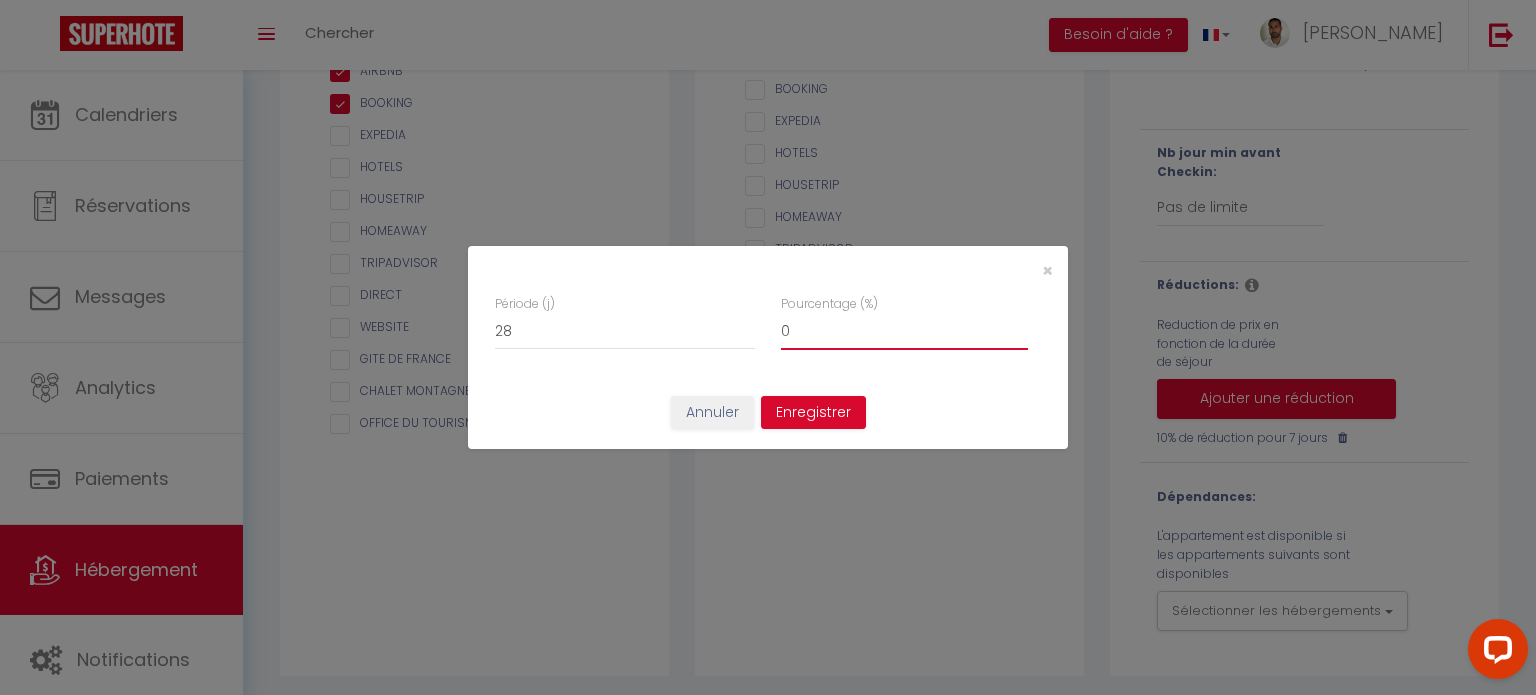 click on "0" at bounding box center (904, 332) 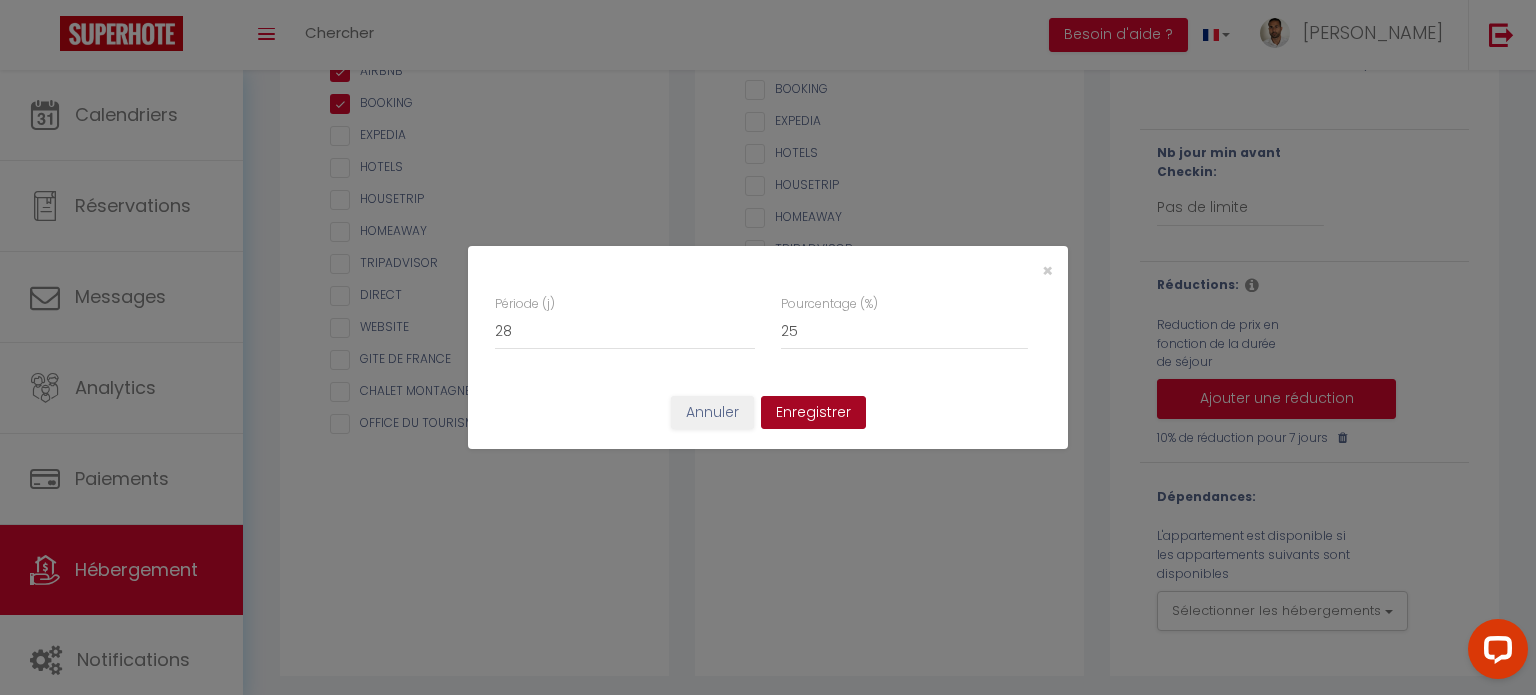 click on "Enregistrer" at bounding box center (813, 413) 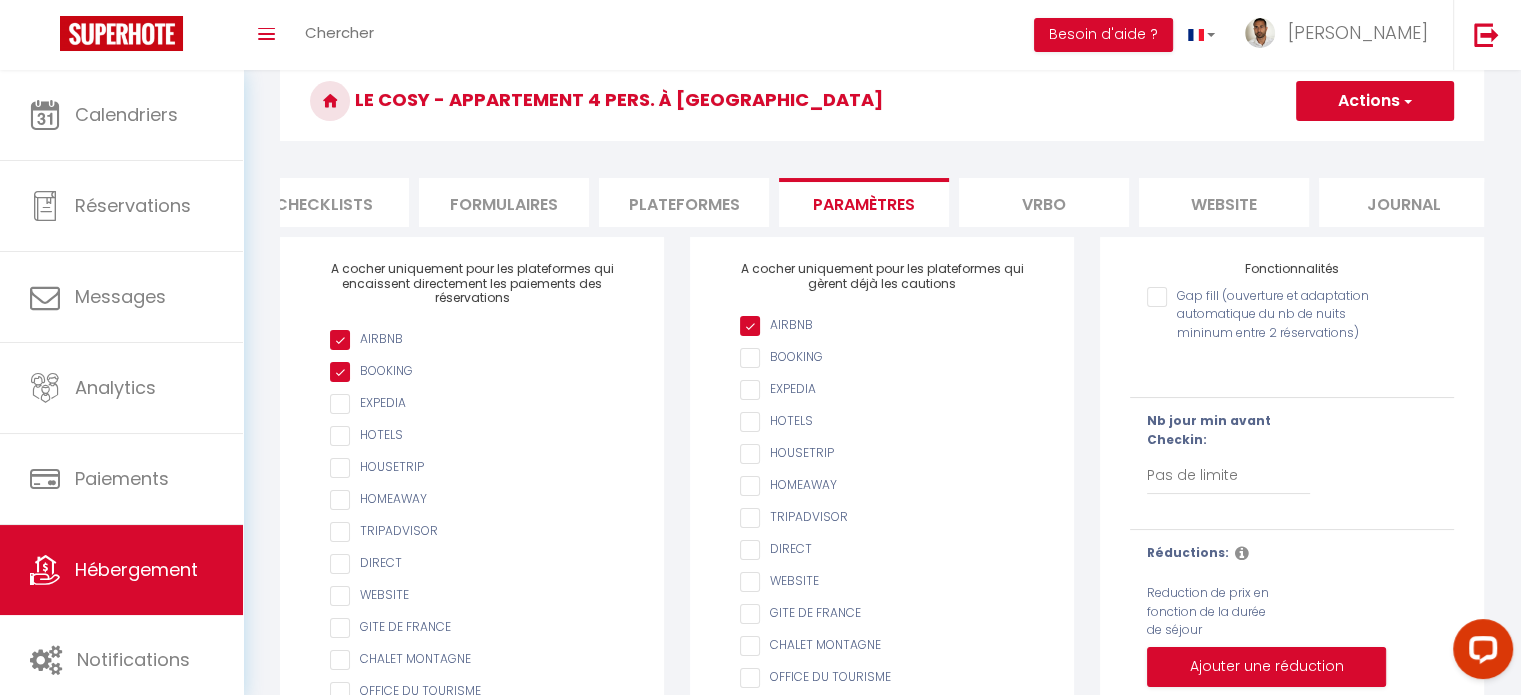 scroll, scrollTop: 22, scrollLeft: 0, axis: vertical 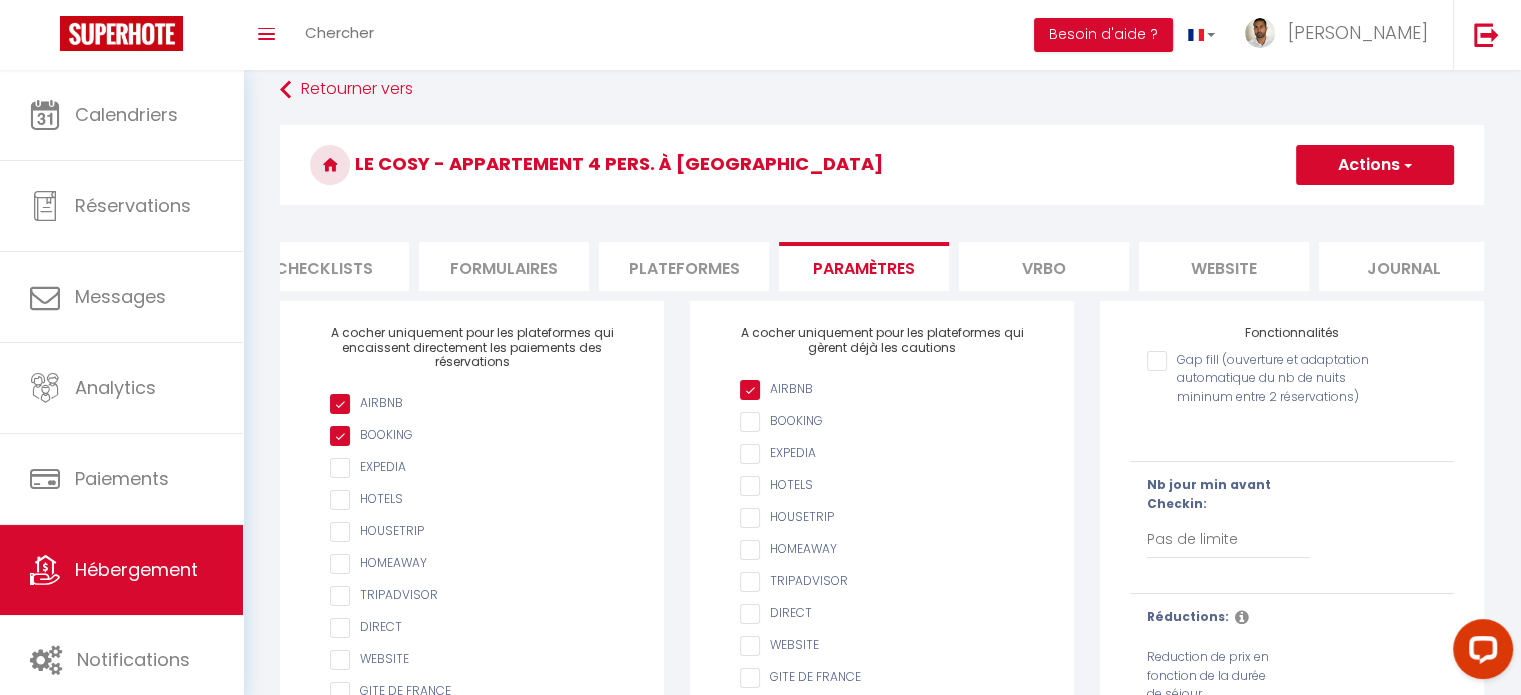 click on "Actions" at bounding box center (1375, 165) 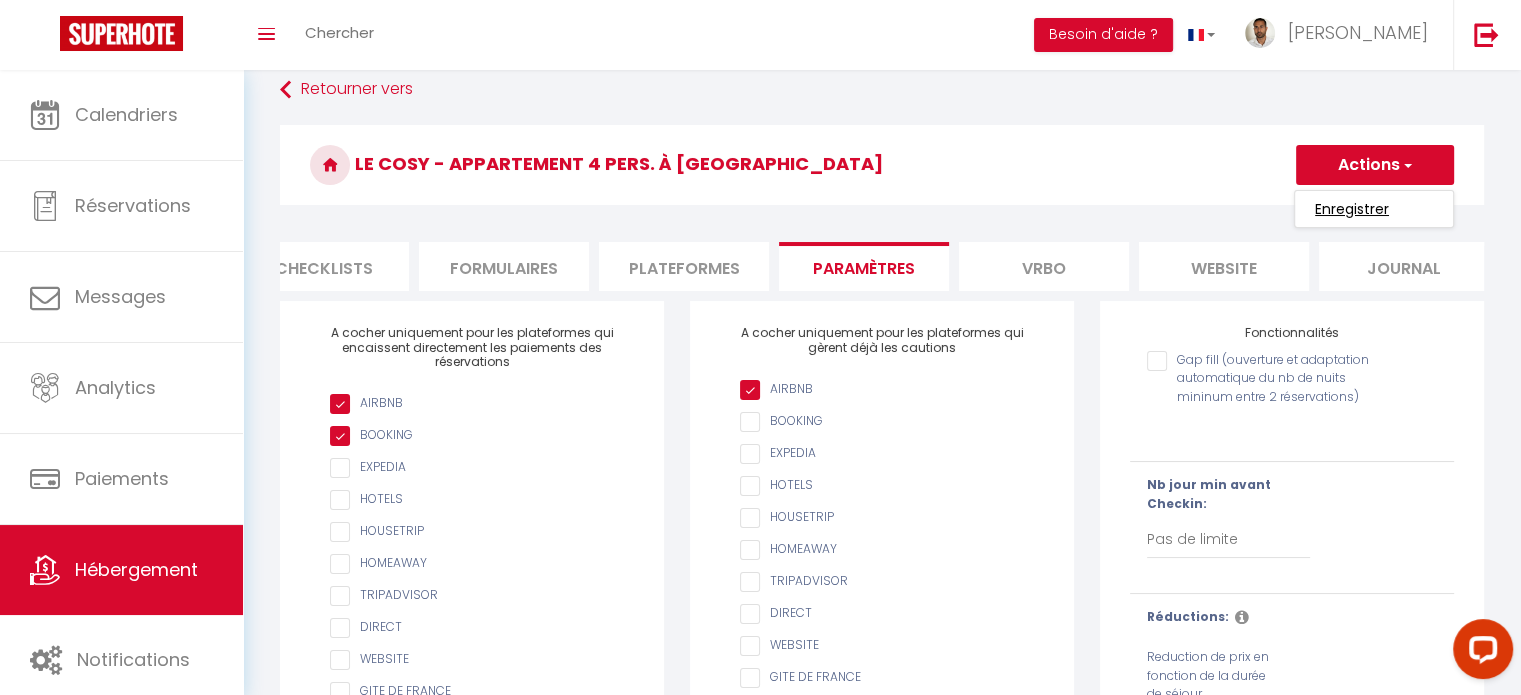 click on "Enregistrer" at bounding box center [1352, 209] 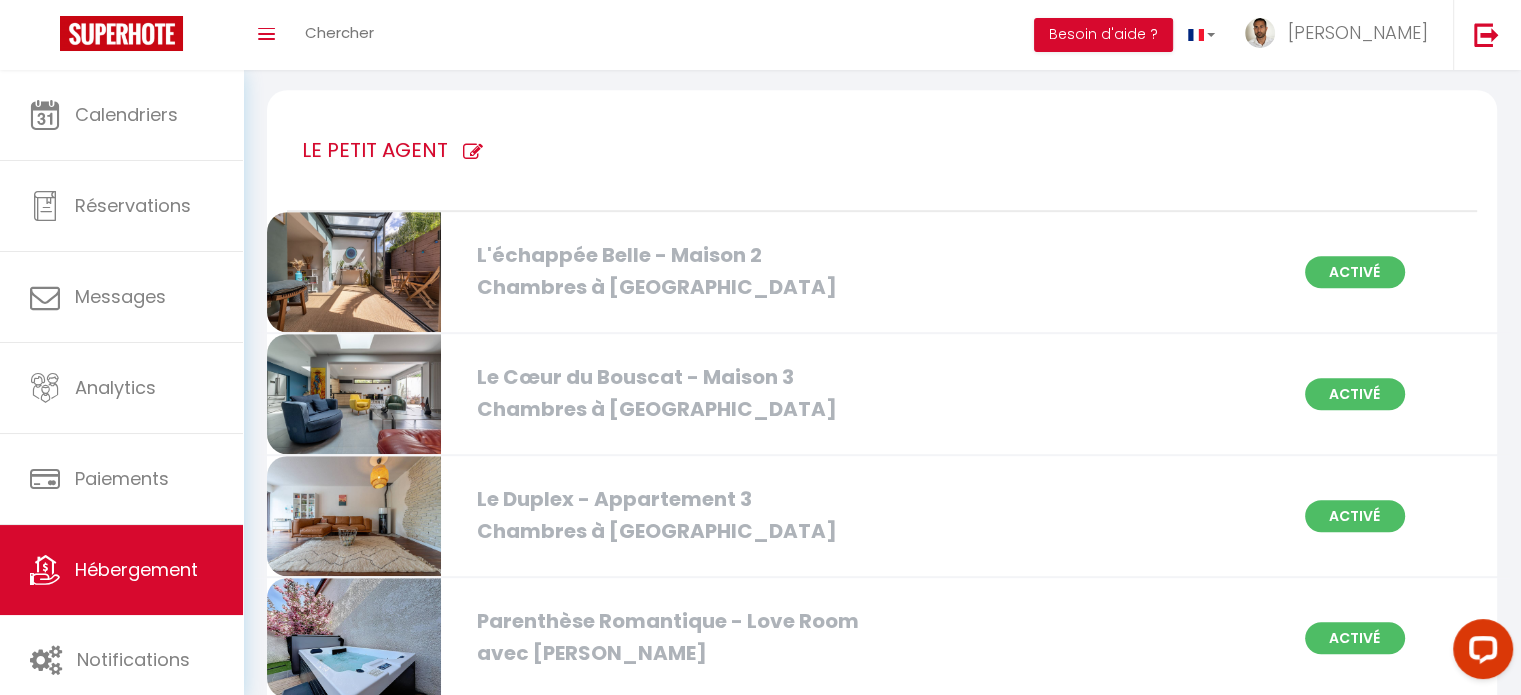 scroll, scrollTop: 904, scrollLeft: 0, axis: vertical 